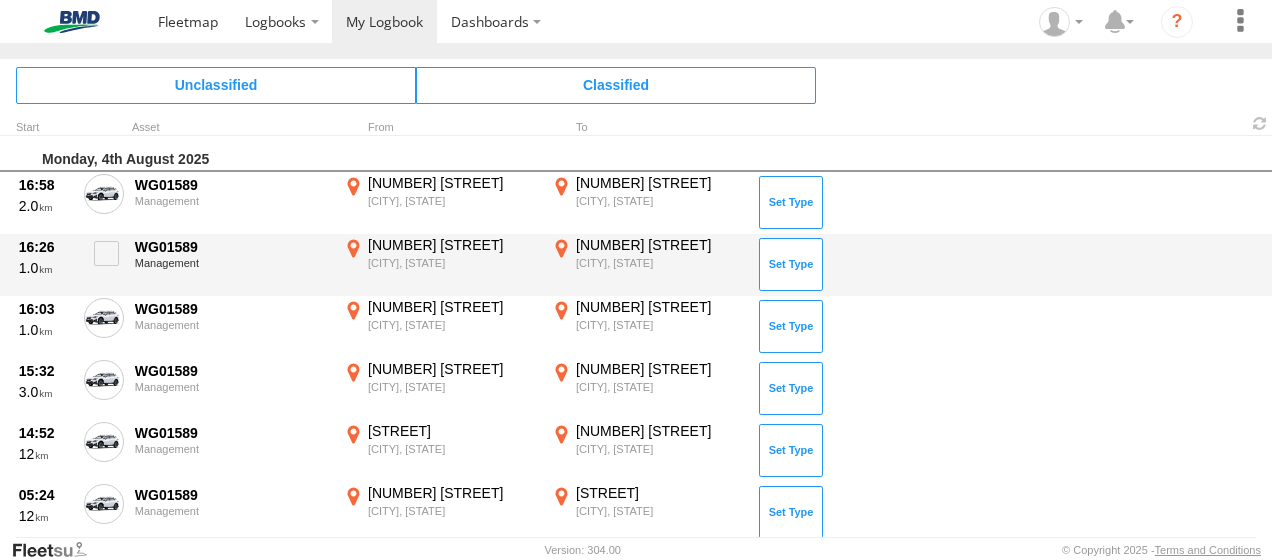 scroll, scrollTop: 0, scrollLeft: 0, axis: both 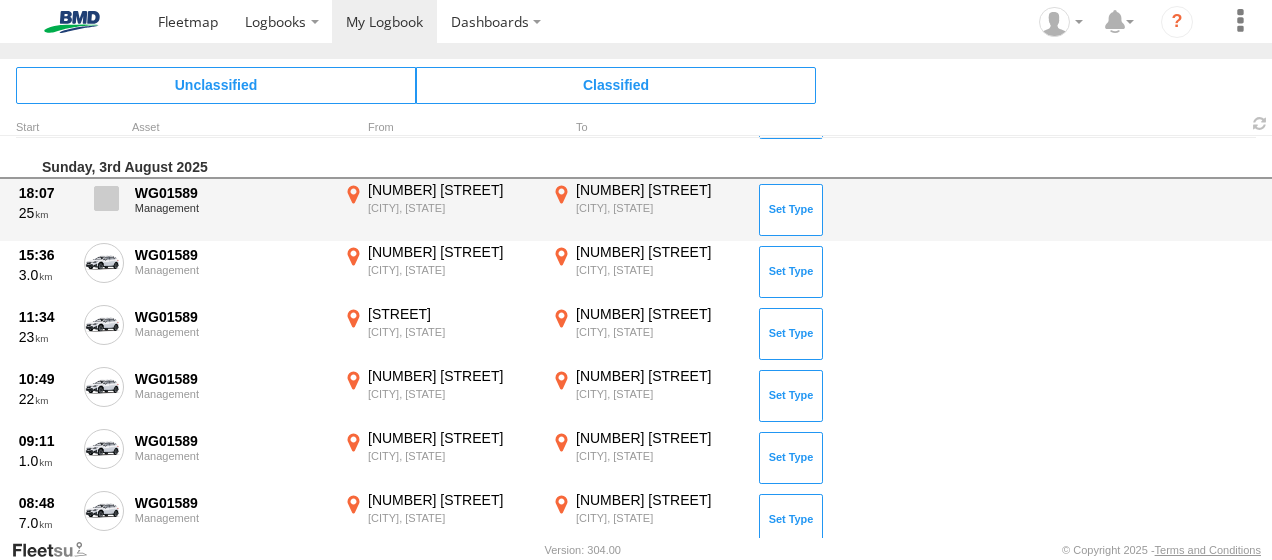 drag, startPoint x: 95, startPoint y: 192, endPoint x: 100, endPoint y: 243, distance: 51.24451 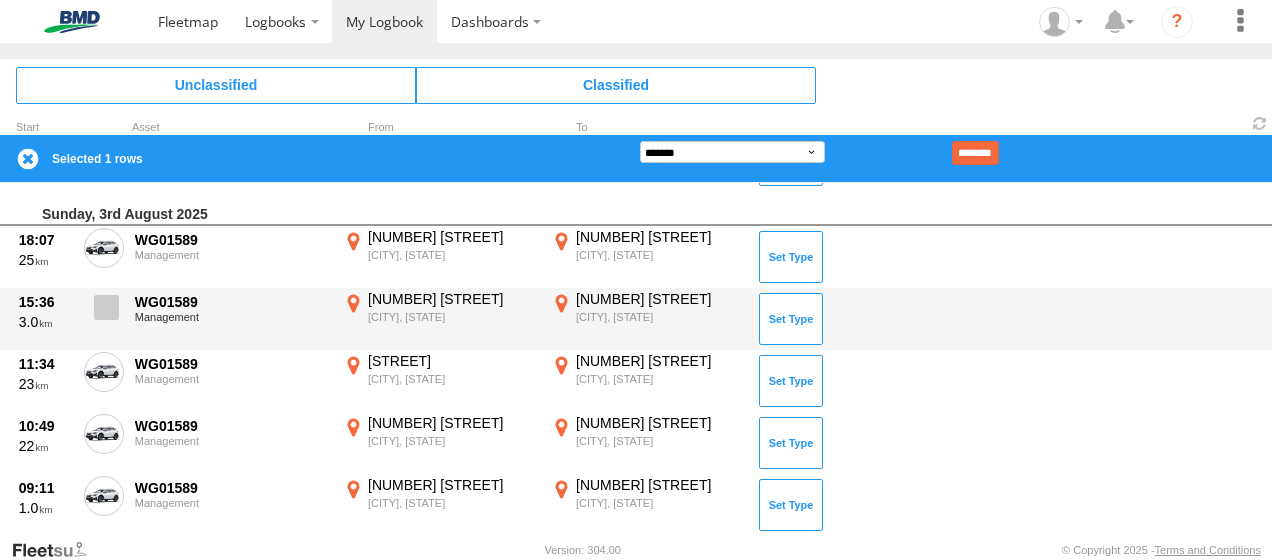 drag, startPoint x: 96, startPoint y: 270, endPoint x: 102, endPoint y: 282, distance: 13.416408 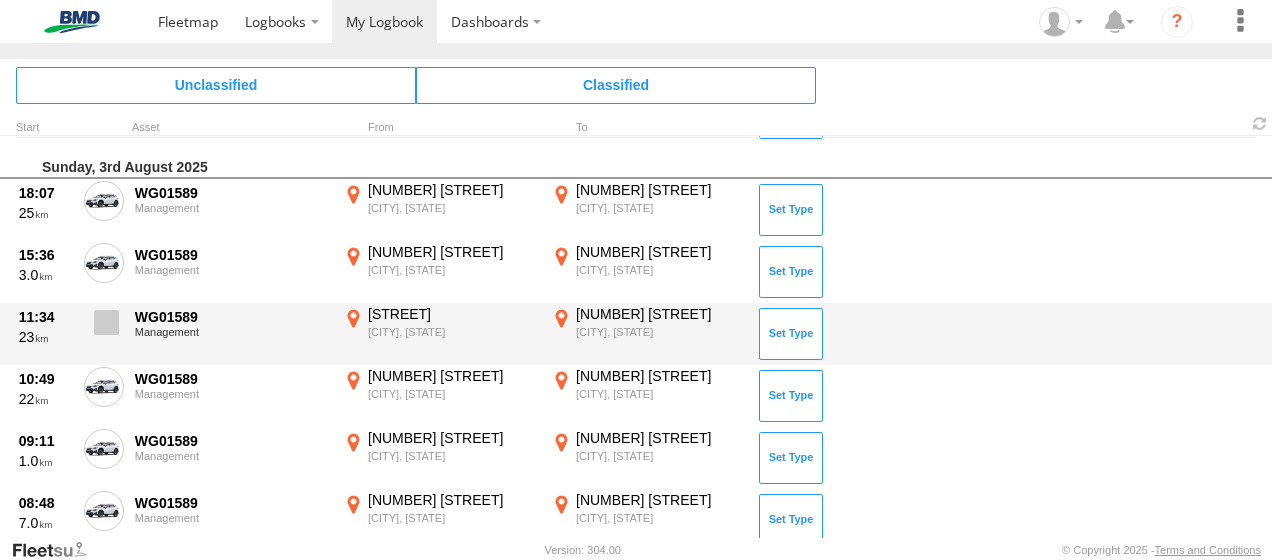 click at bounding box center [106, 322] 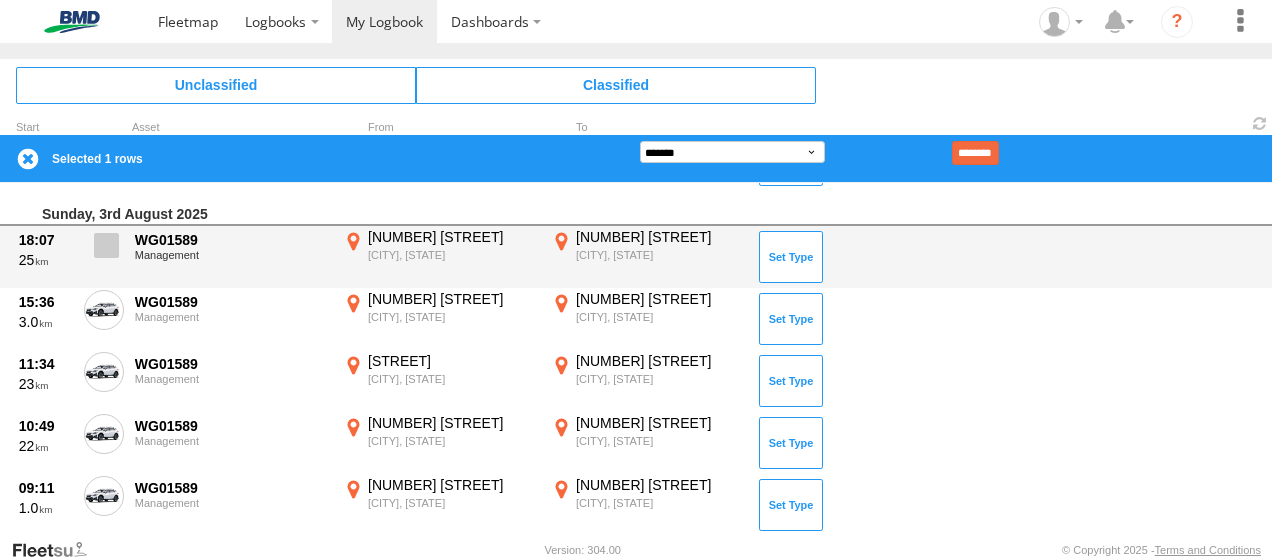 click at bounding box center (106, 245) 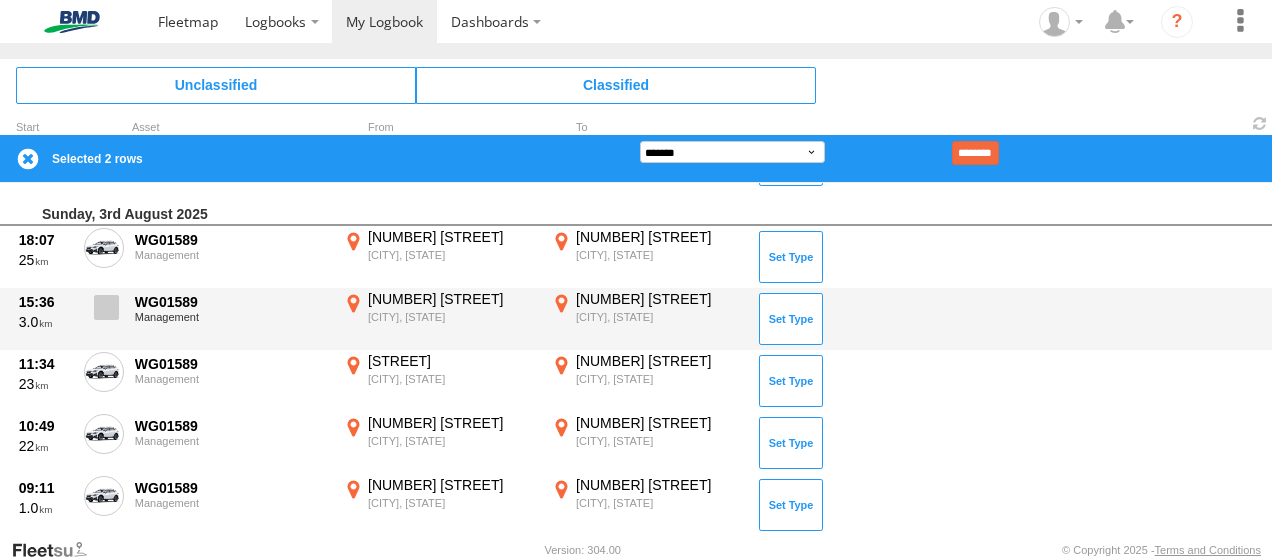 click at bounding box center (106, 307) 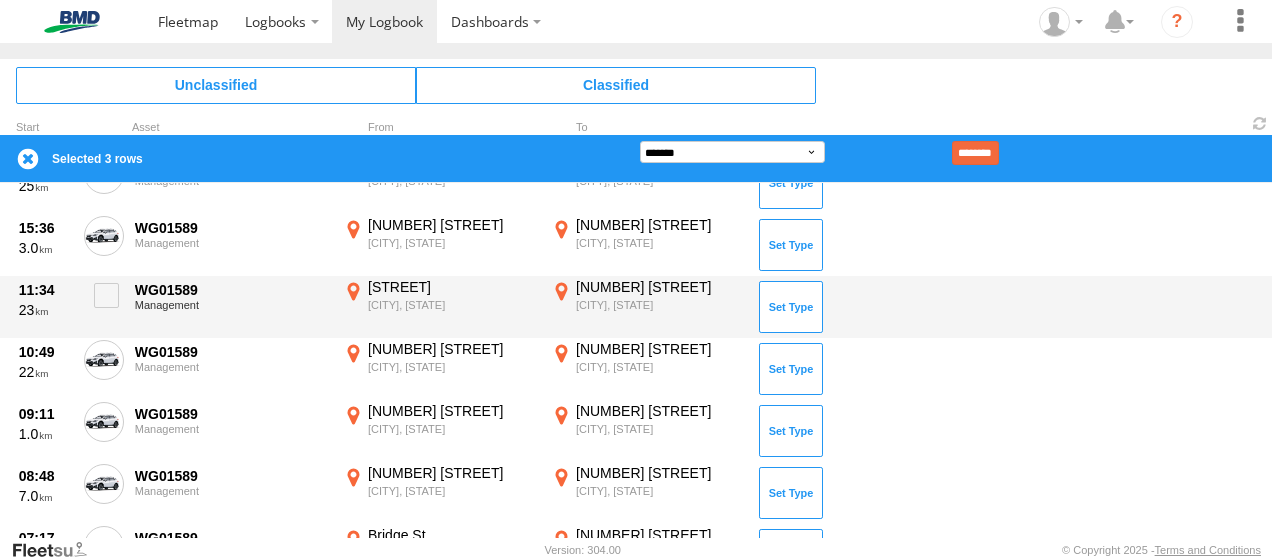 scroll, scrollTop: 500, scrollLeft: 0, axis: vertical 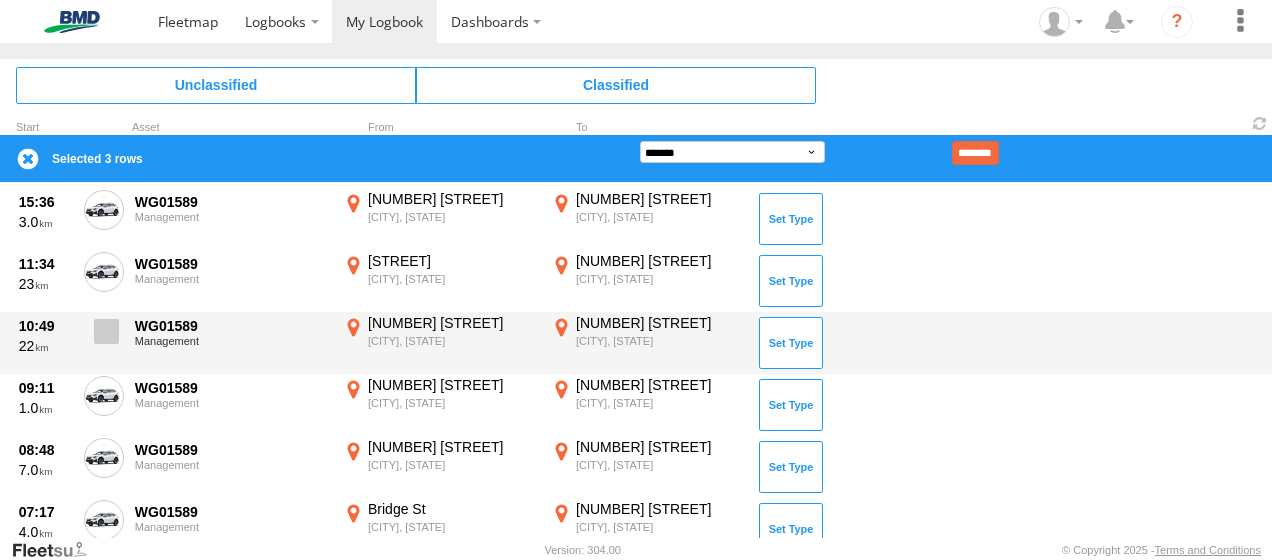 click at bounding box center (104, 337) 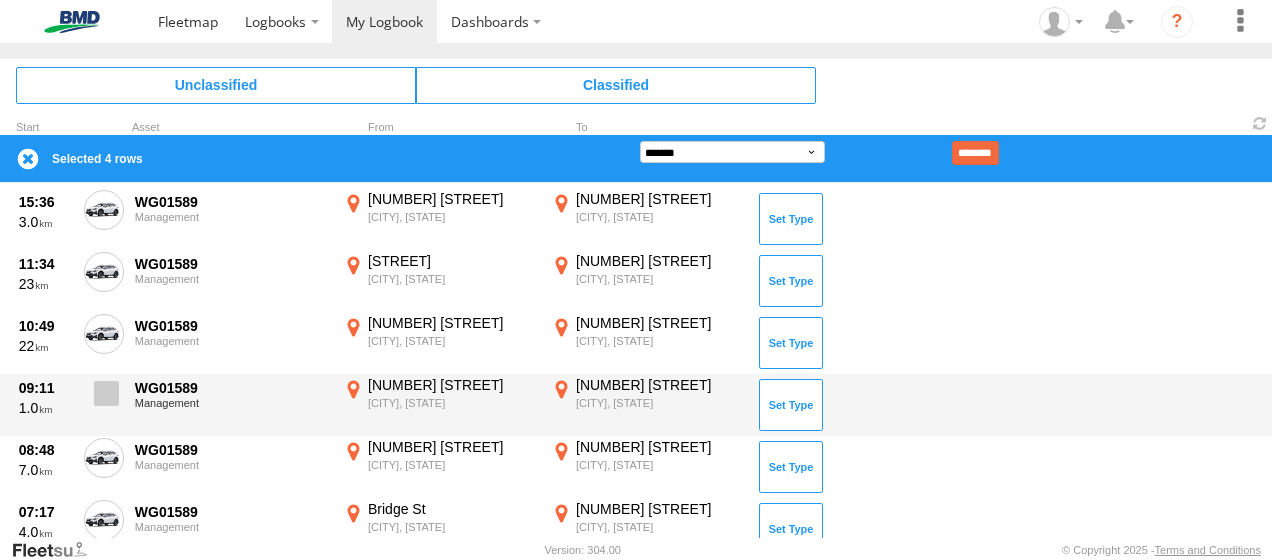drag, startPoint x: 104, startPoint y: 396, endPoint x: 123, endPoint y: 394, distance: 19.104973 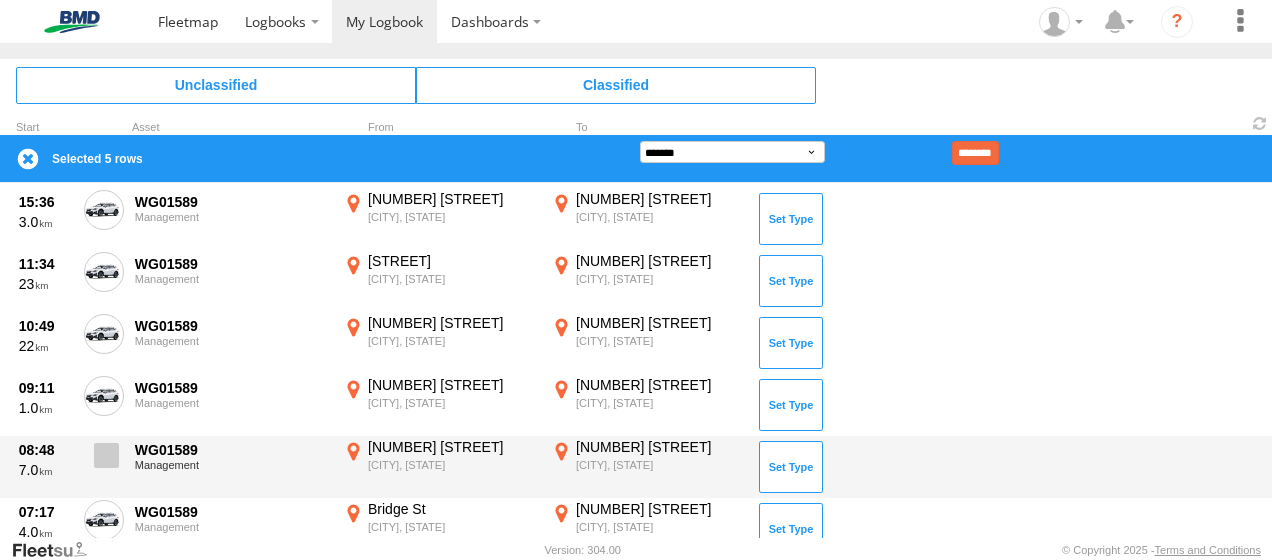click at bounding box center (106, 455) 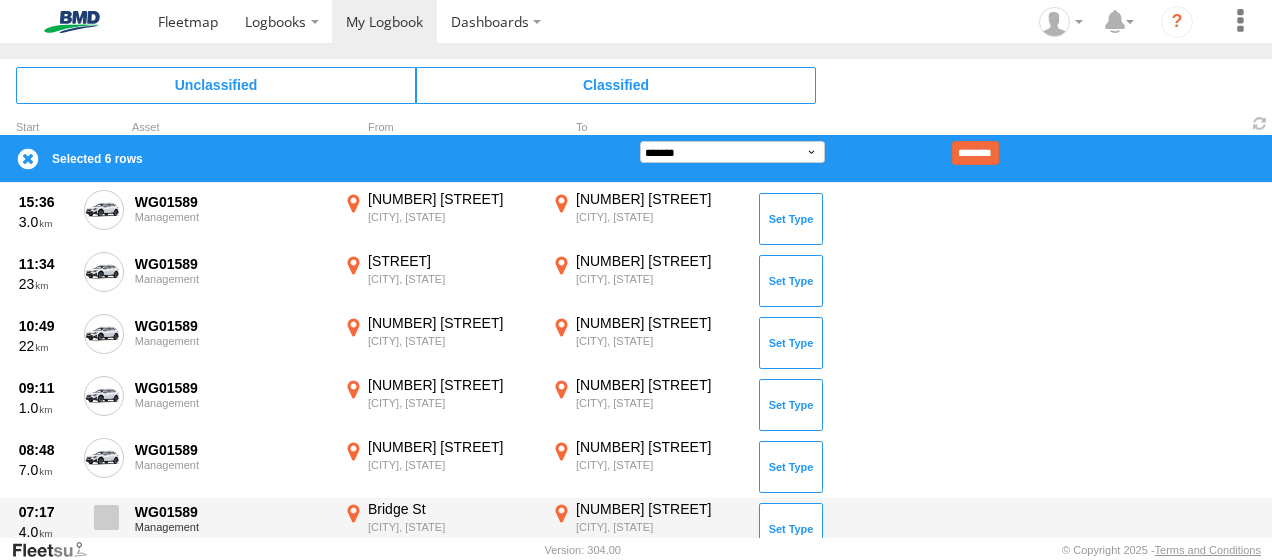 click at bounding box center [106, 517] 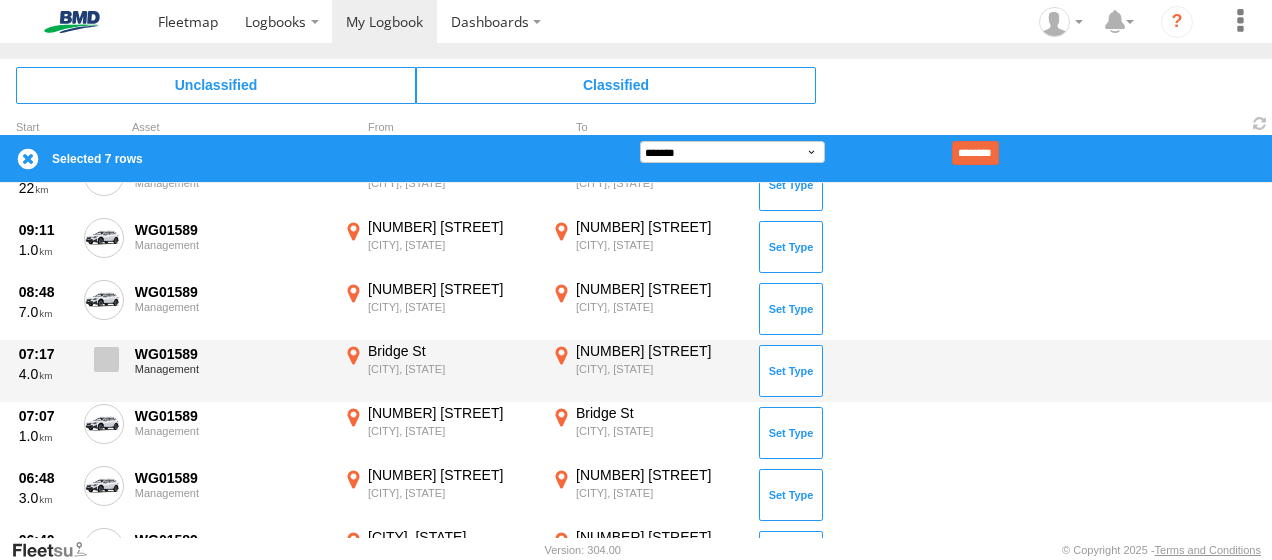 scroll, scrollTop: 700, scrollLeft: 0, axis: vertical 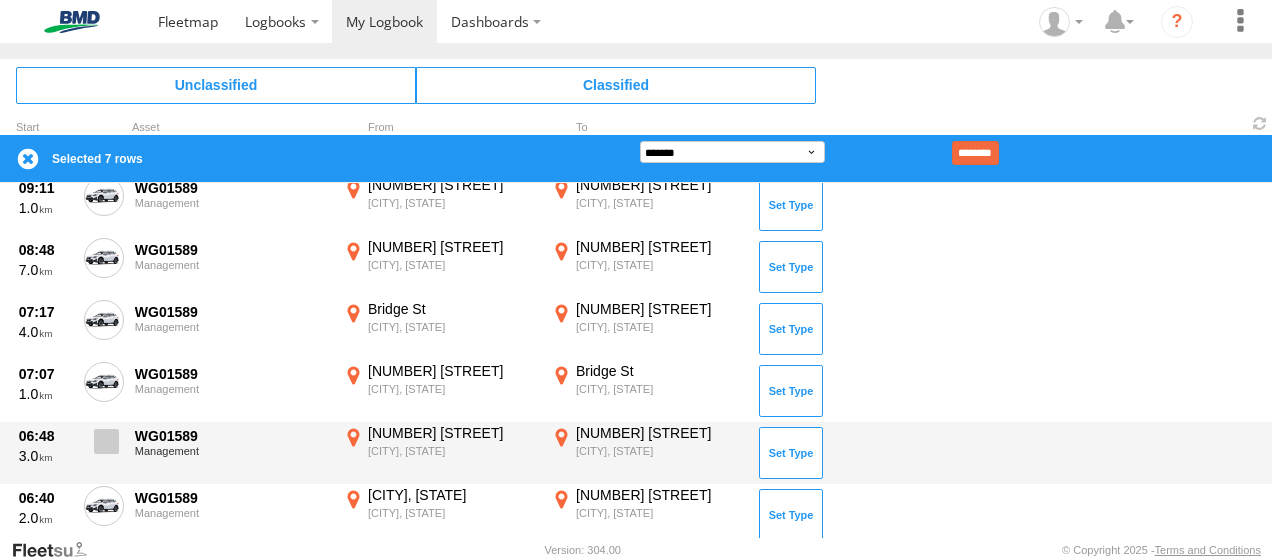 drag, startPoint x: 117, startPoint y: 392, endPoint x: 112, endPoint y: 460, distance: 68.18358 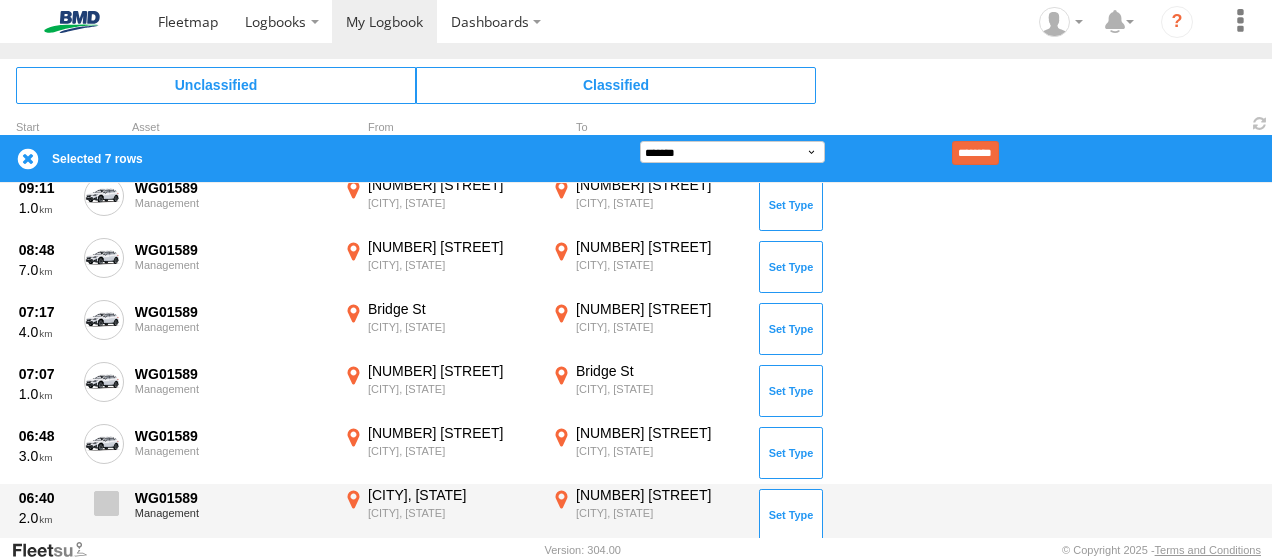drag, startPoint x: 112, startPoint y: 460, endPoint x: 107, endPoint y: 486, distance: 26.476404 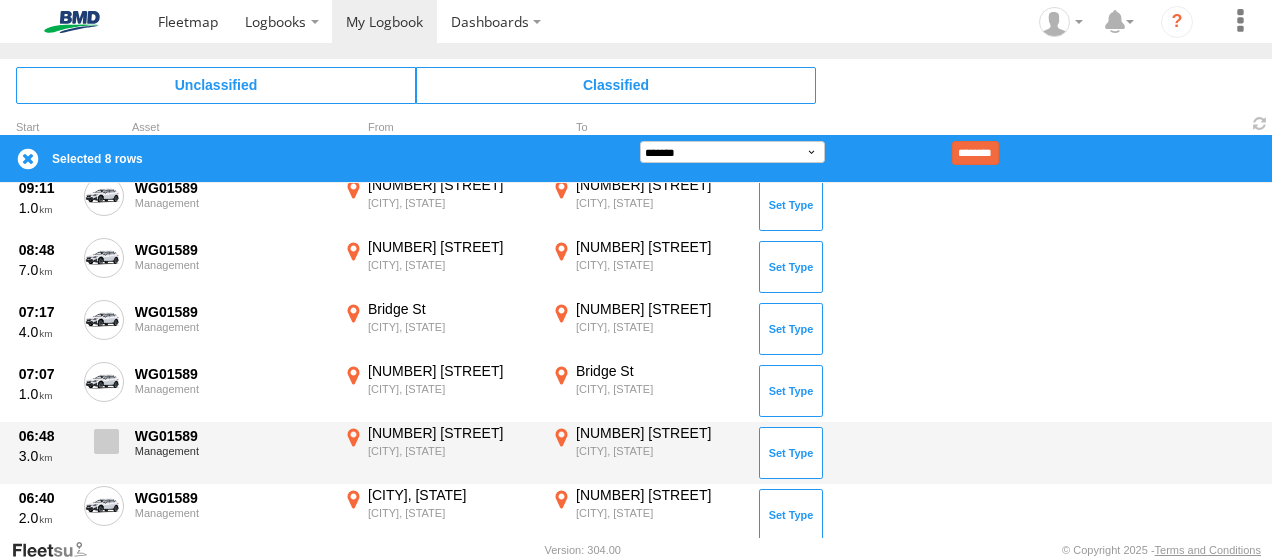 click at bounding box center [106, 441] 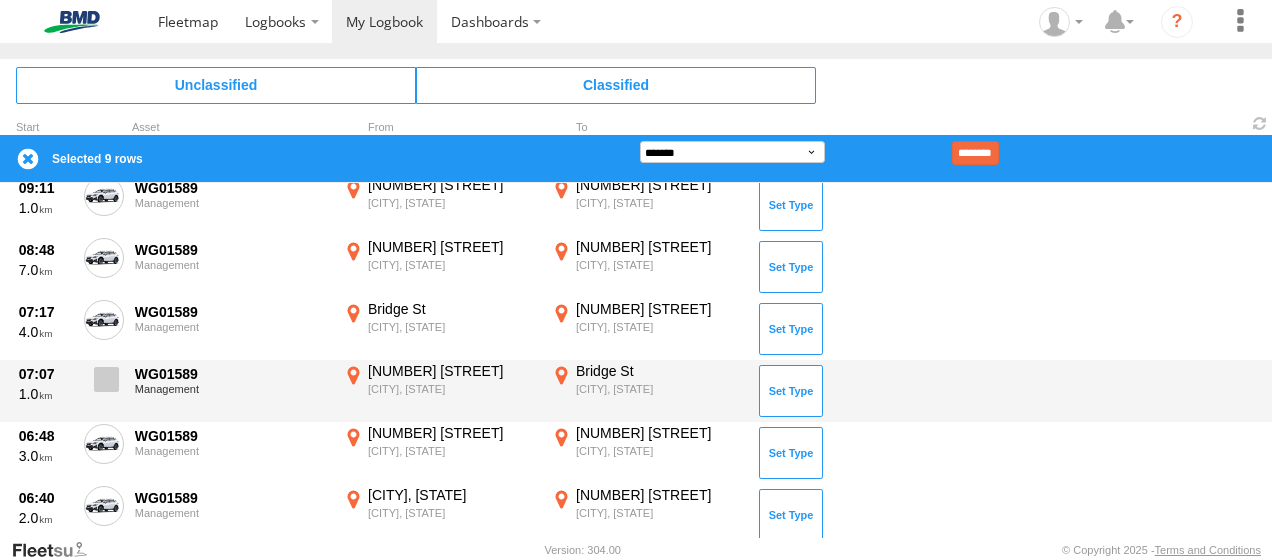 click at bounding box center (106, 379) 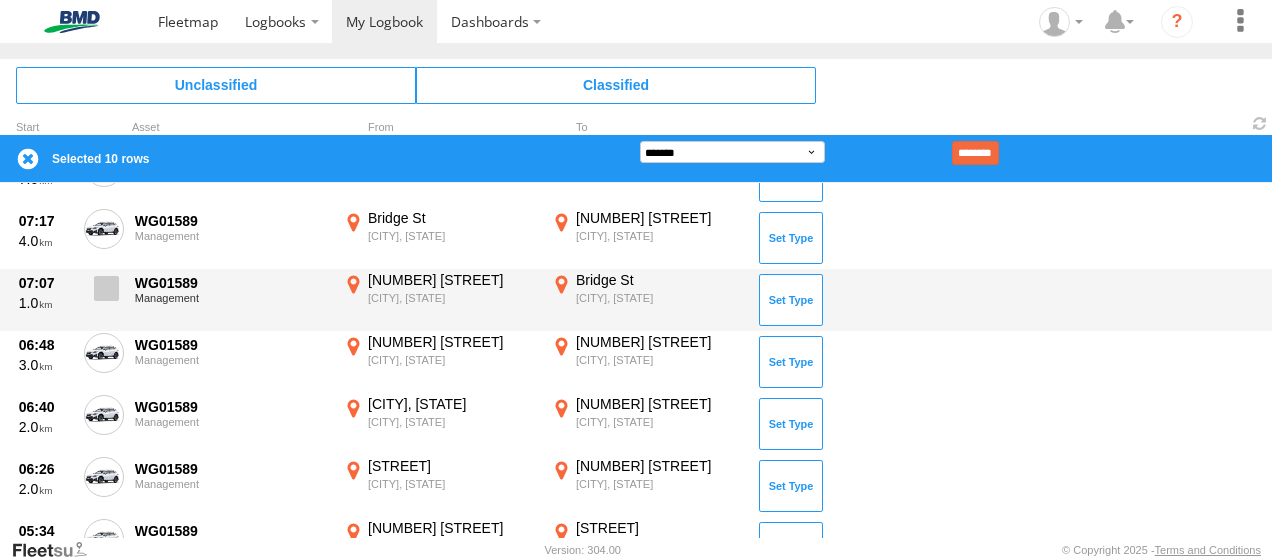 scroll, scrollTop: 1000, scrollLeft: 0, axis: vertical 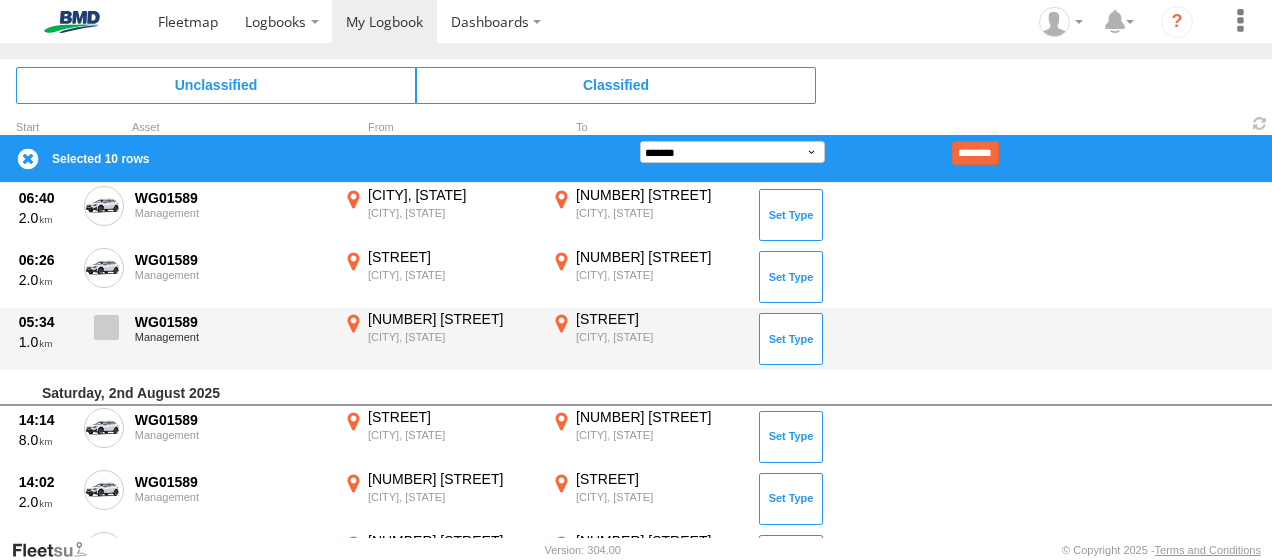 click at bounding box center [106, 327] 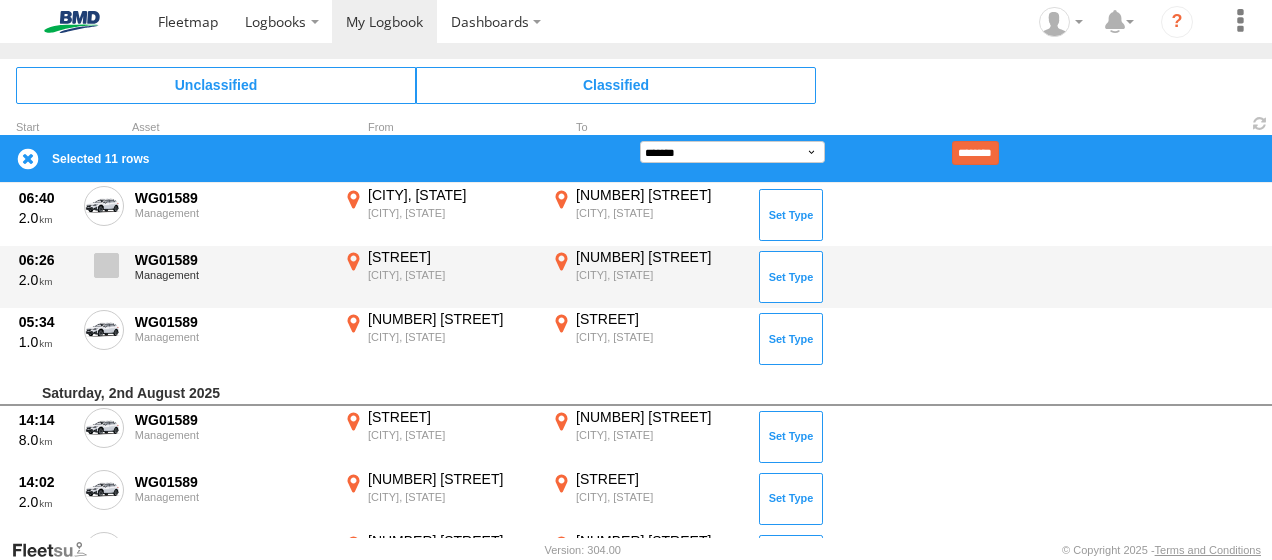 click at bounding box center (106, 265) 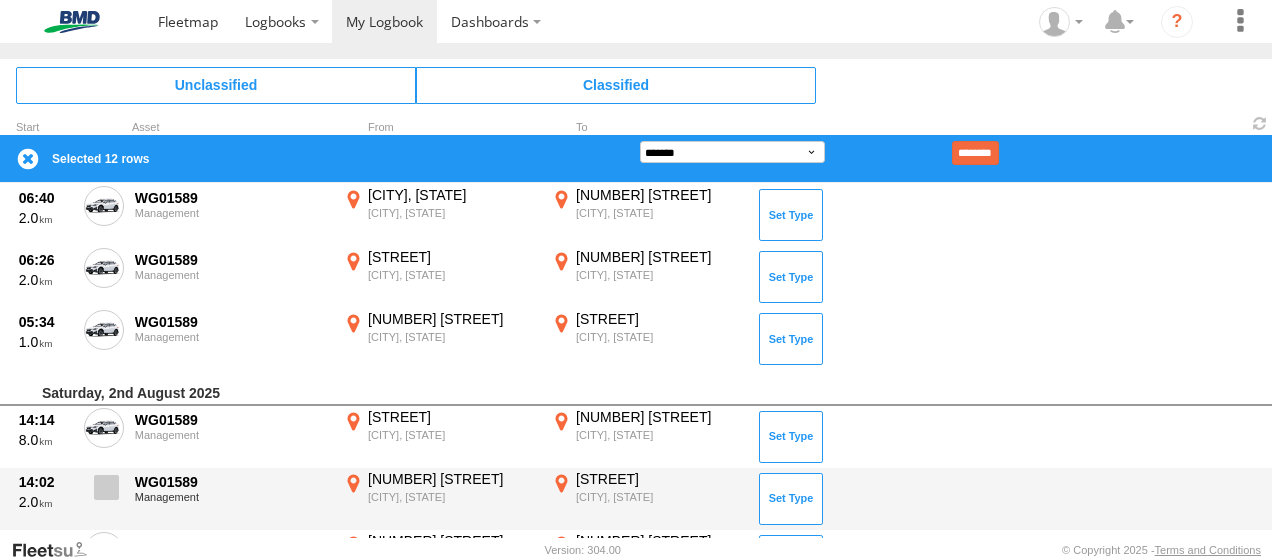 drag, startPoint x: 109, startPoint y: 424, endPoint x: 107, endPoint y: 470, distance: 46.043457 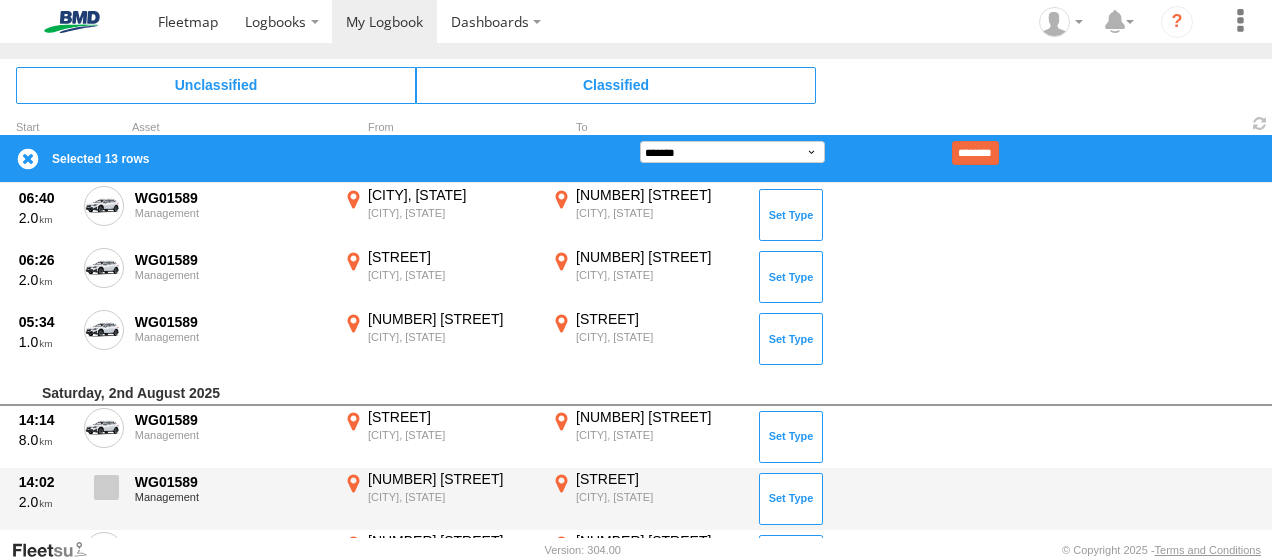 click at bounding box center (106, 487) 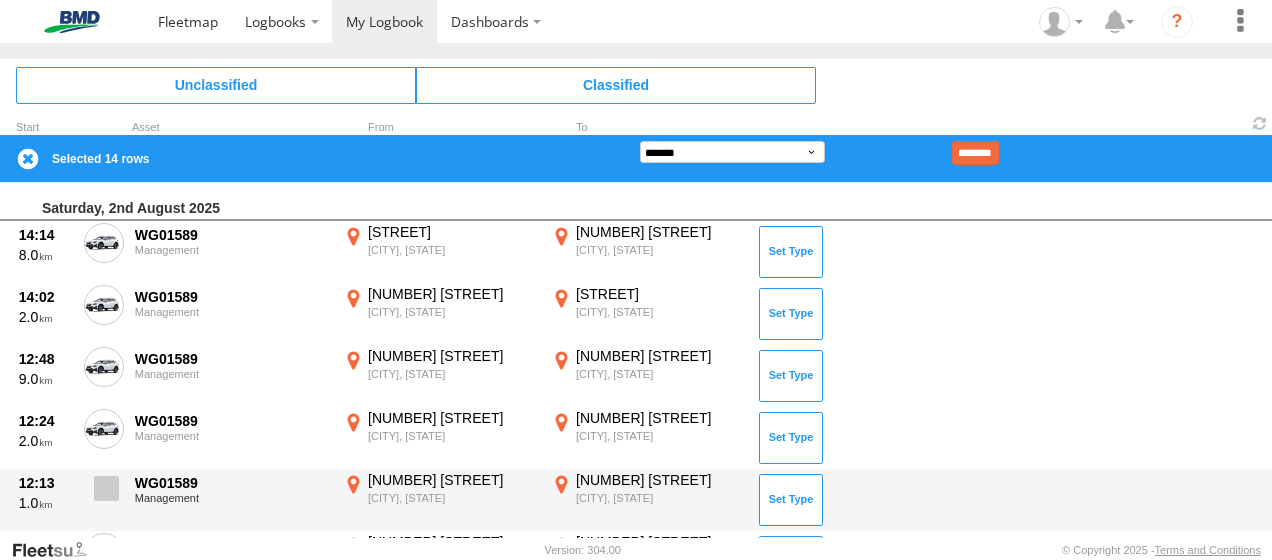 scroll, scrollTop: 1200, scrollLeft: 0, axis: vertical 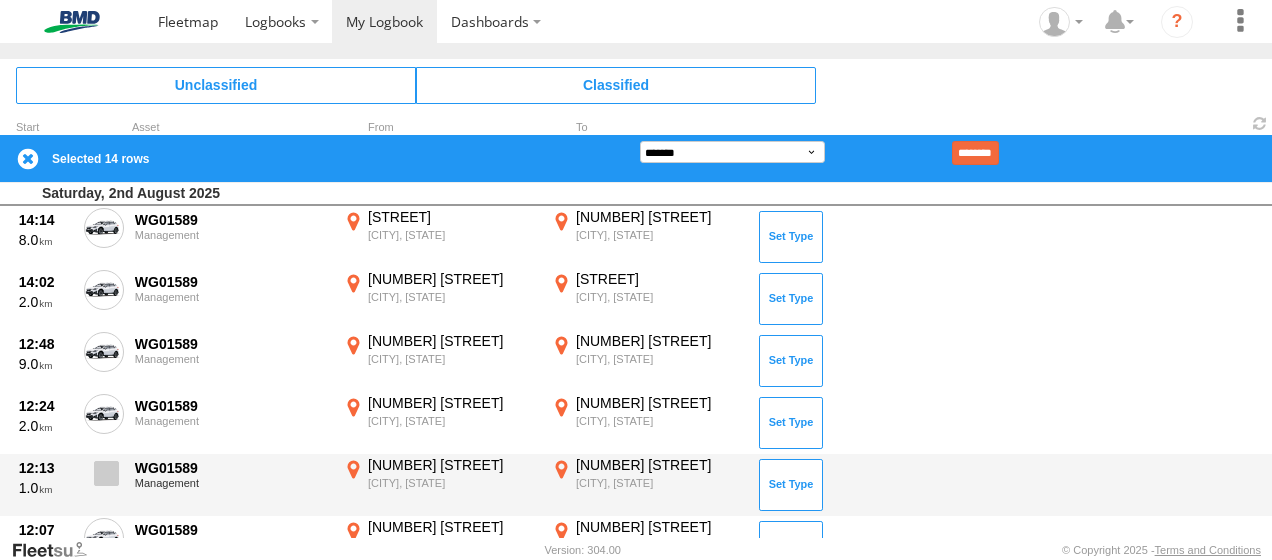 click at bounding box center (106, 473) 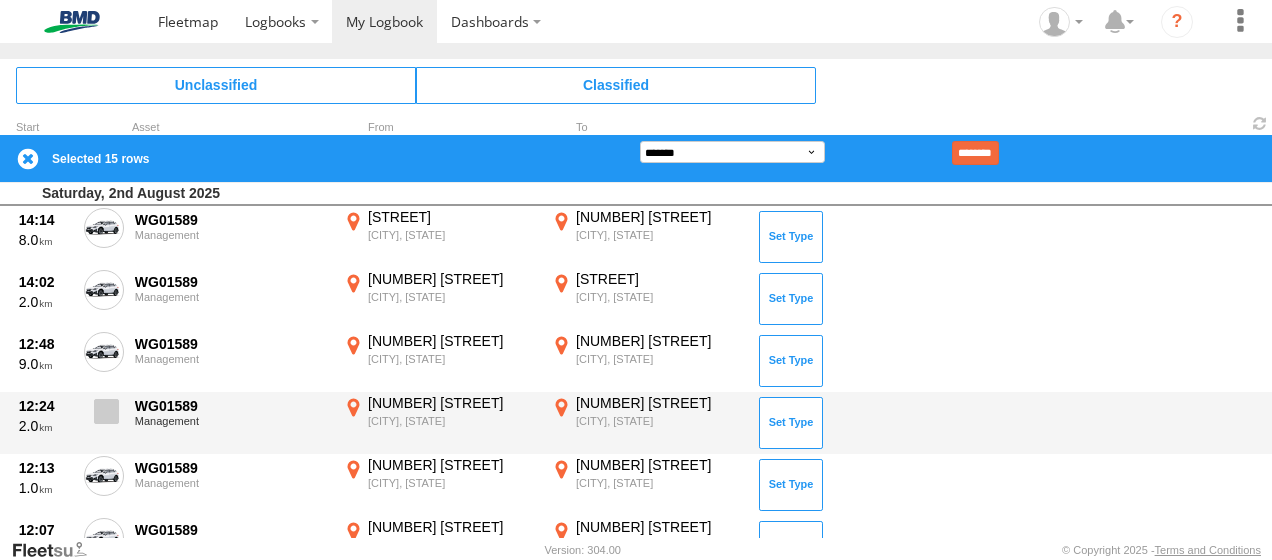 click at bounding box center [106, 411] 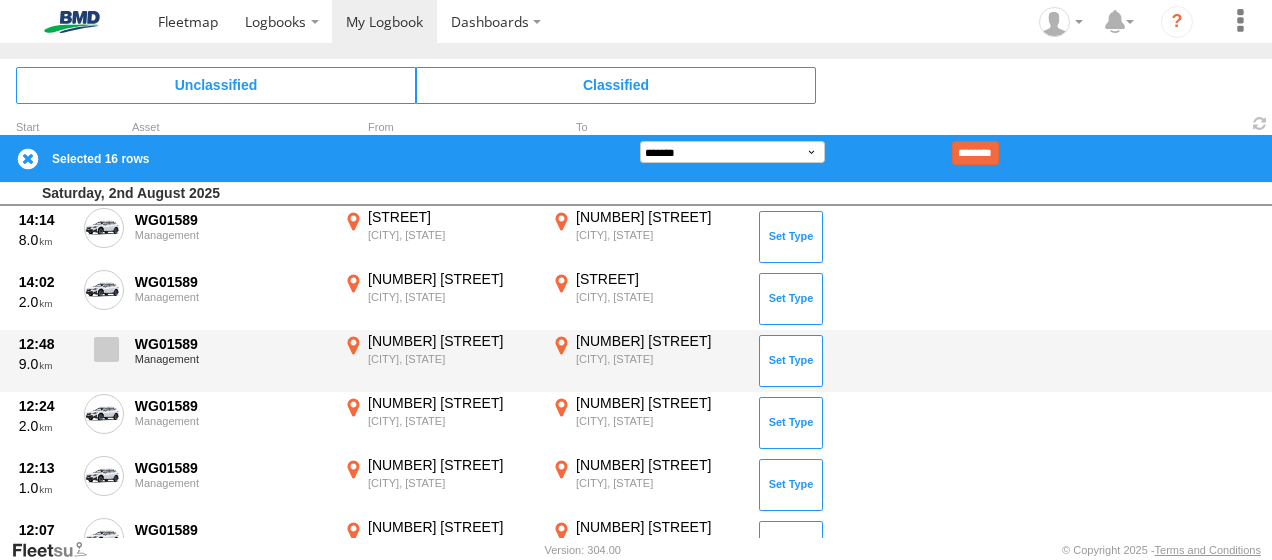 click at bounding box center [106, 349] 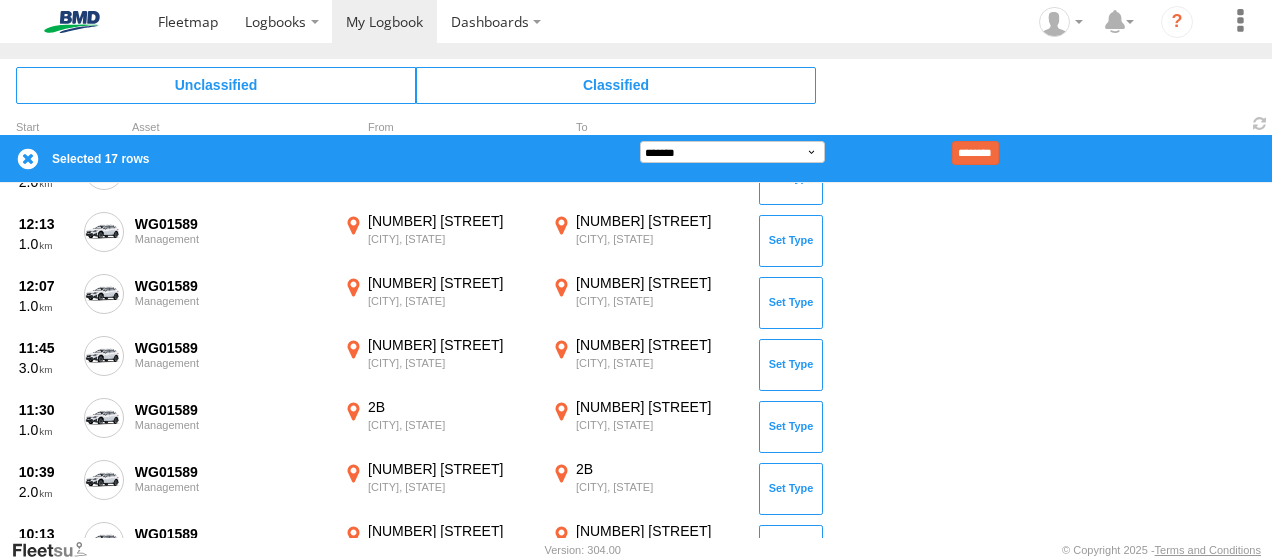 scroll, scrollTop: 1500, scrollLeft: 0, axis: vertical 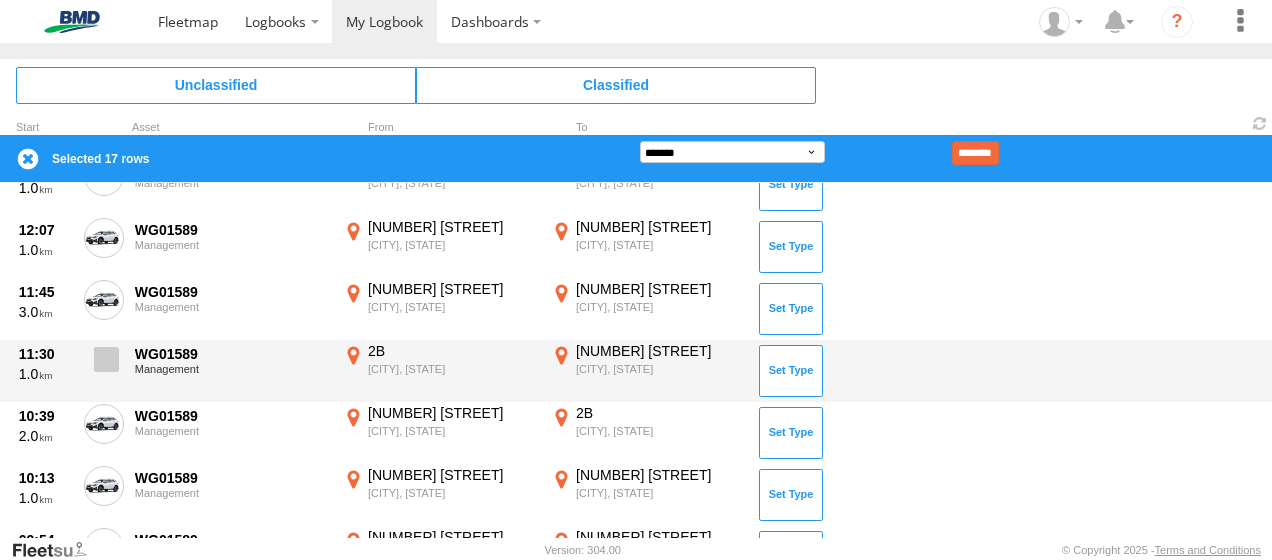 click at bounding box center [104, 365] 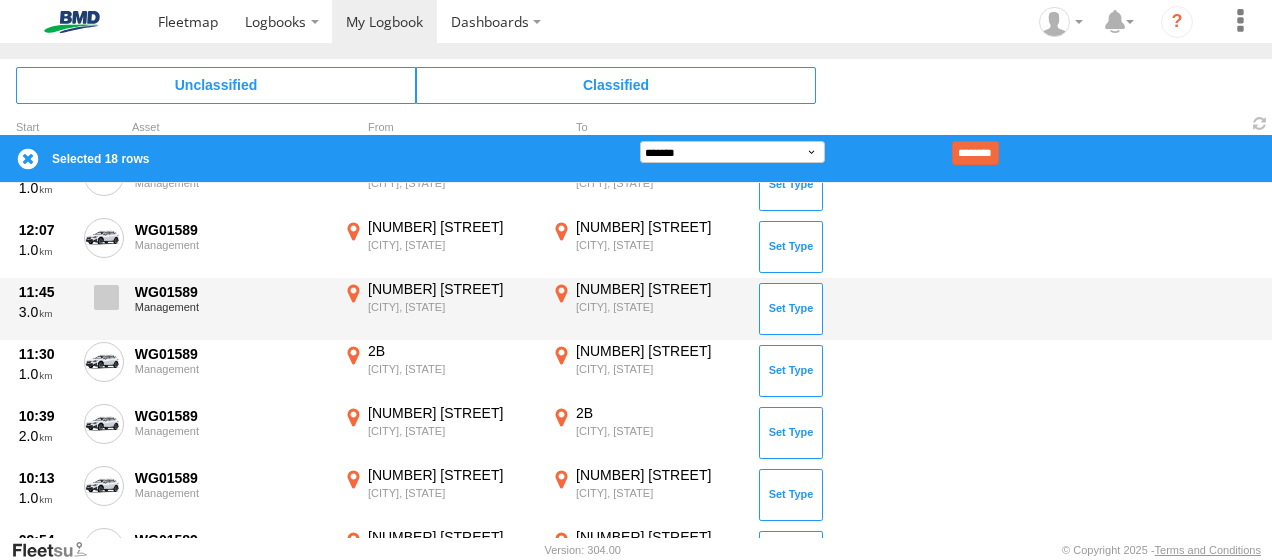 click at bounding box center [104, 303] 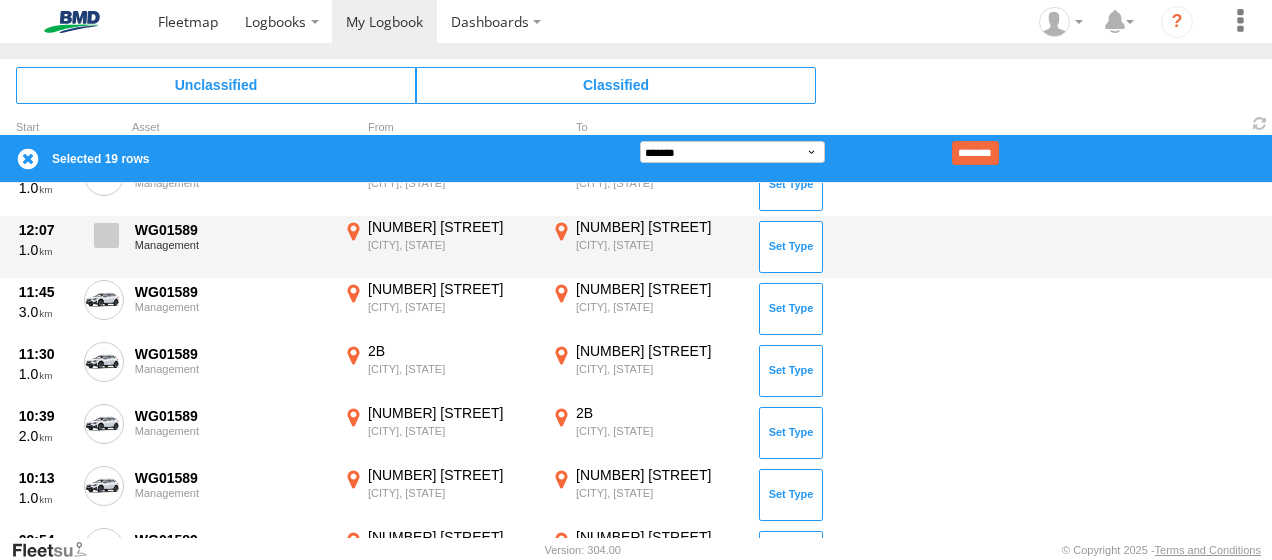 click at bounding box center (106, 235) 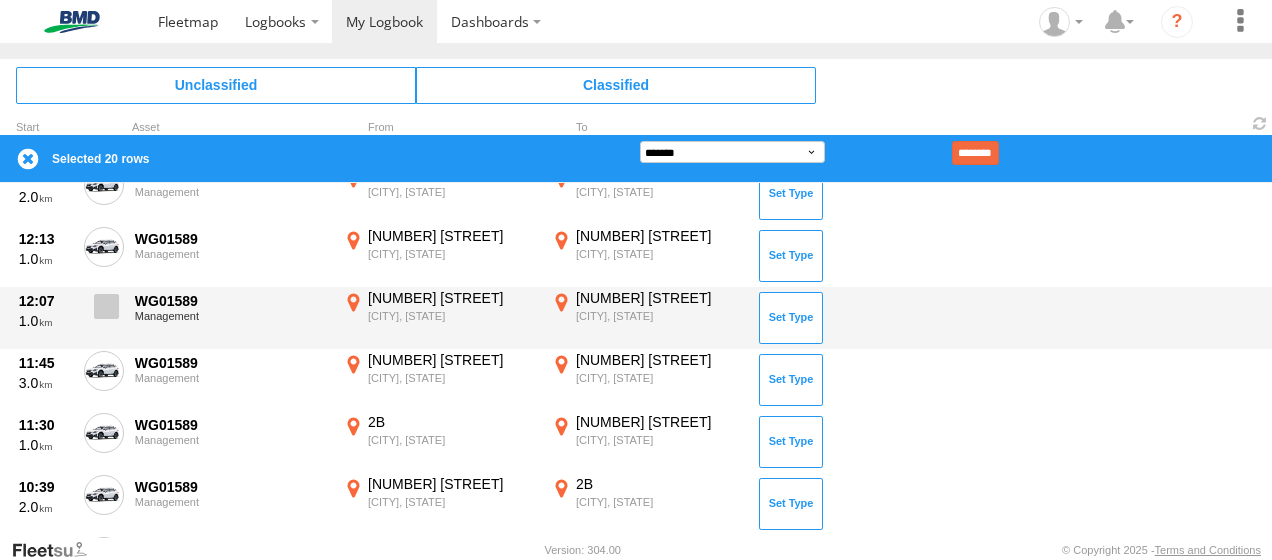 scroll, scrollTop: 1400, scrollLeft: 0, axis: vertical 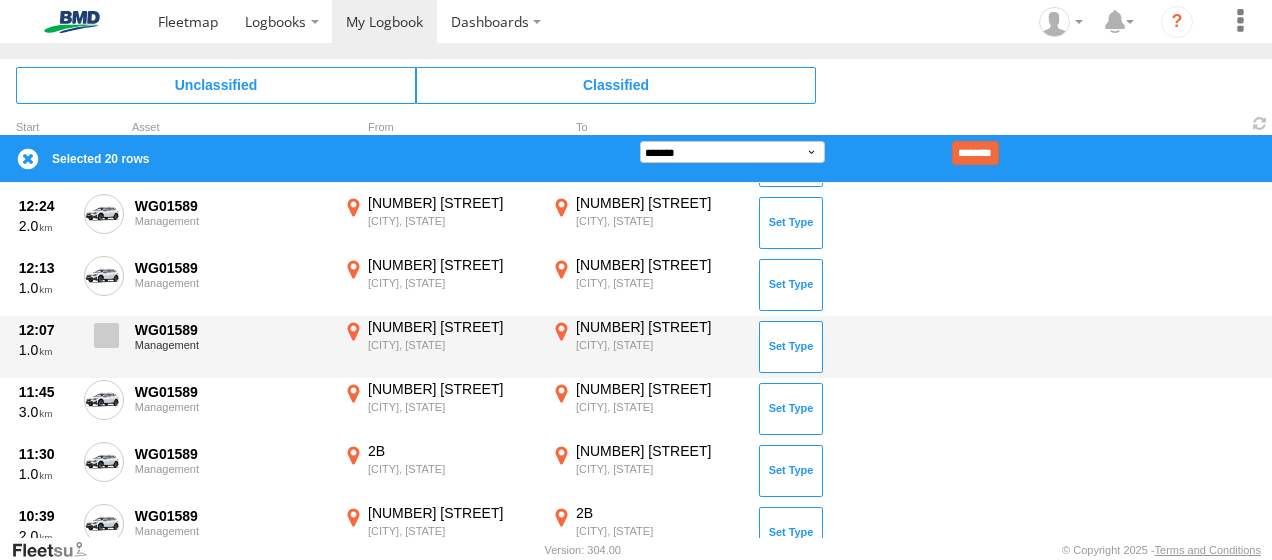 click at bounding box center [106, 335] 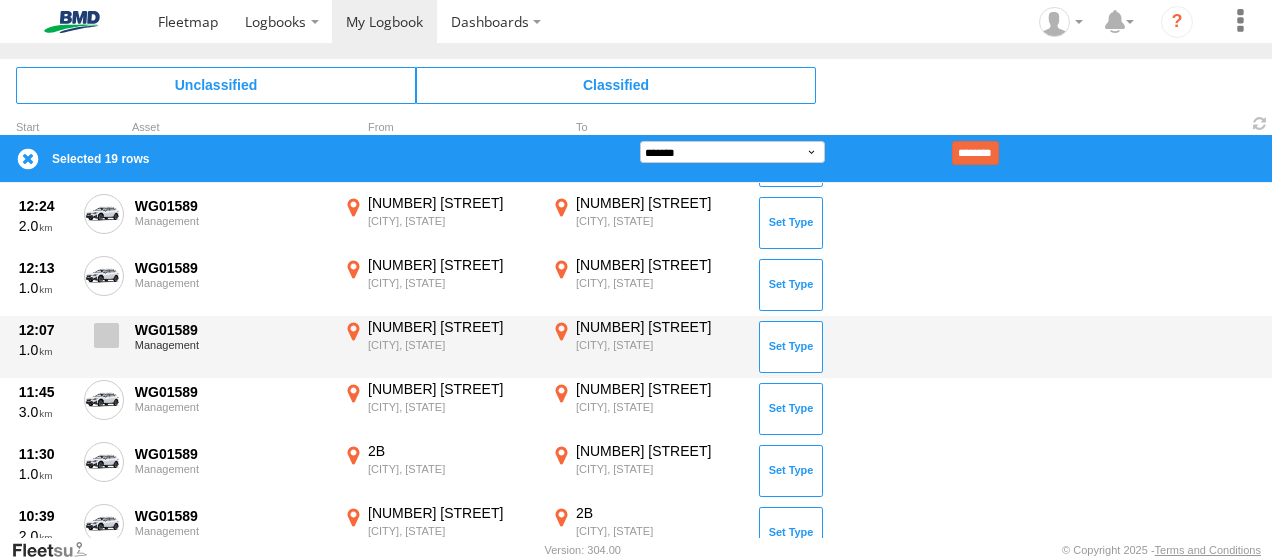 click at bounding box center [106, 335] 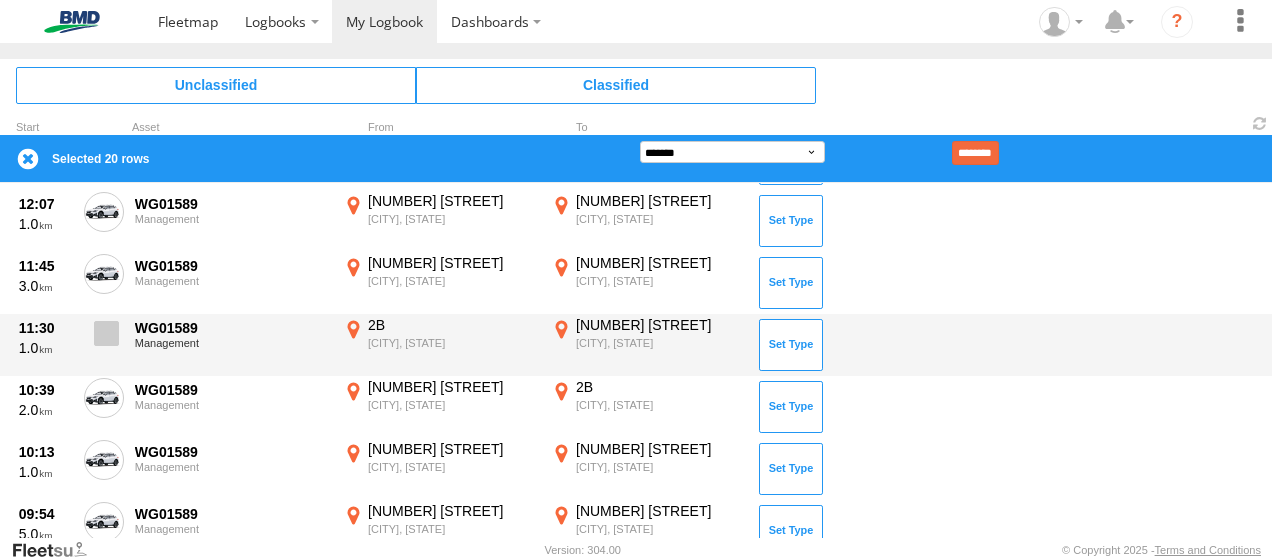 scroll, scrollTop: 1600, scrollLeft: 0, axis: vertical 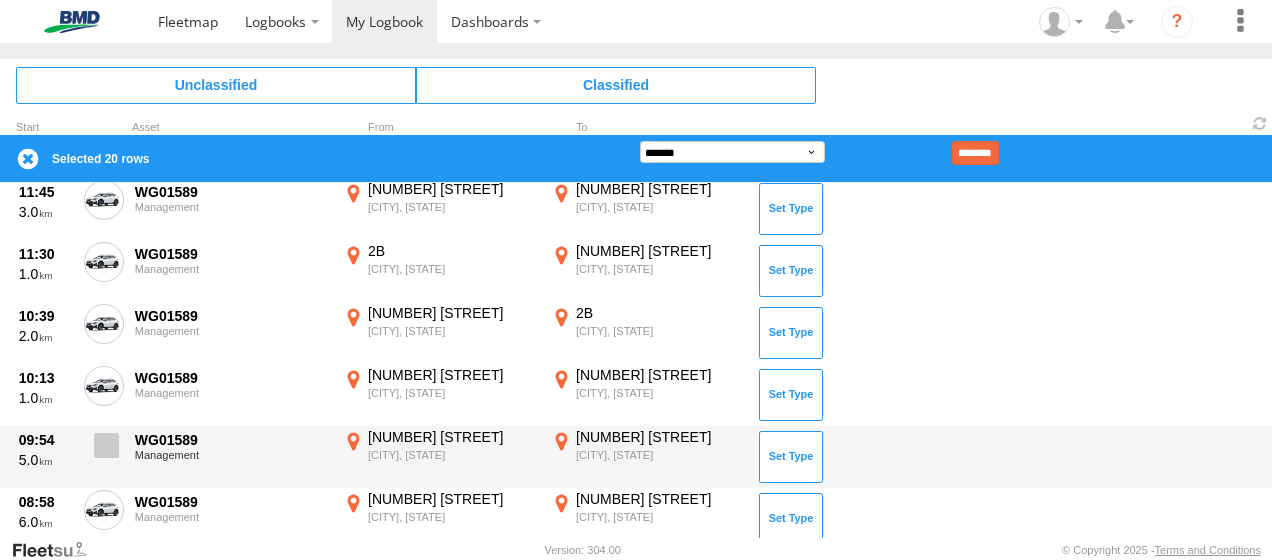 click at bounding box center (106, 445) 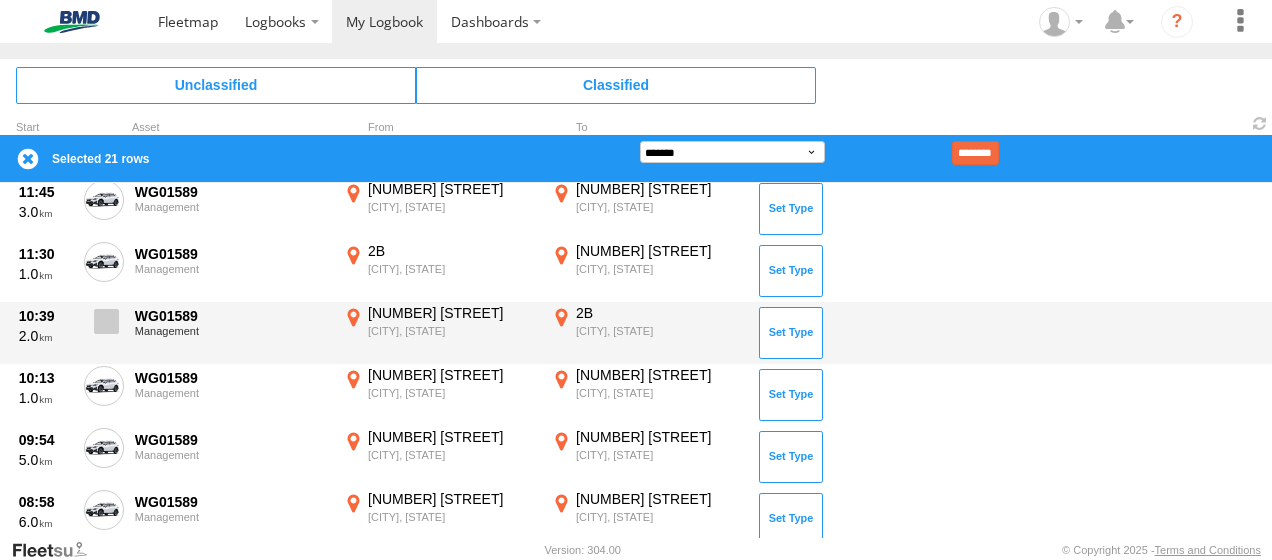 drag, startPoint x: 100, startPoint y: 377, endPoint x: 102, endPoint y: 307, distance: 70.028564 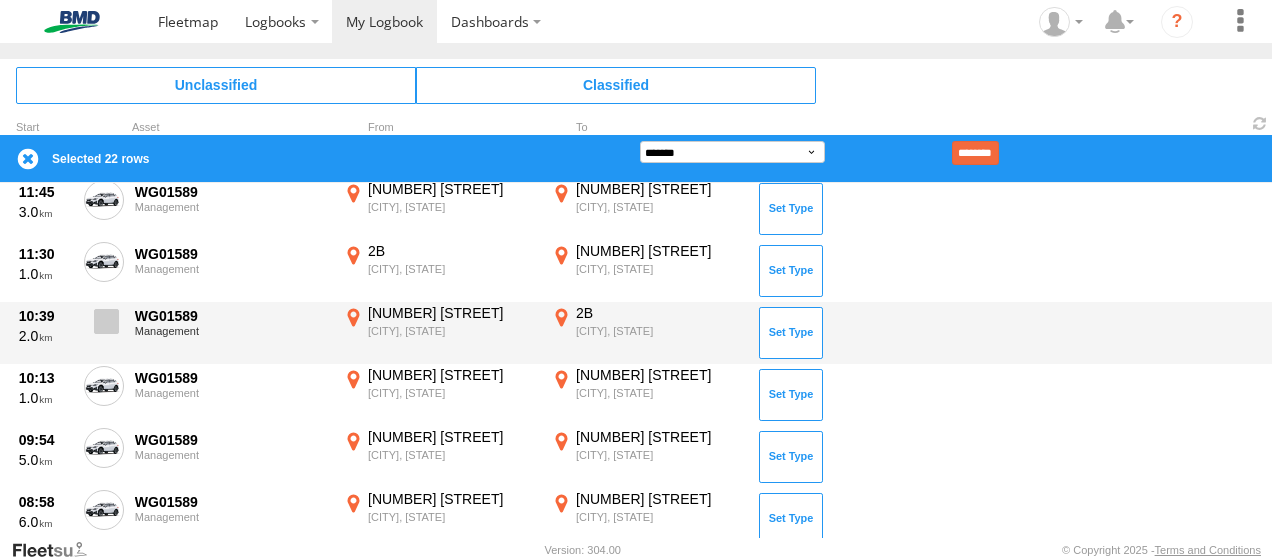 click at bounding box center (106, 321) 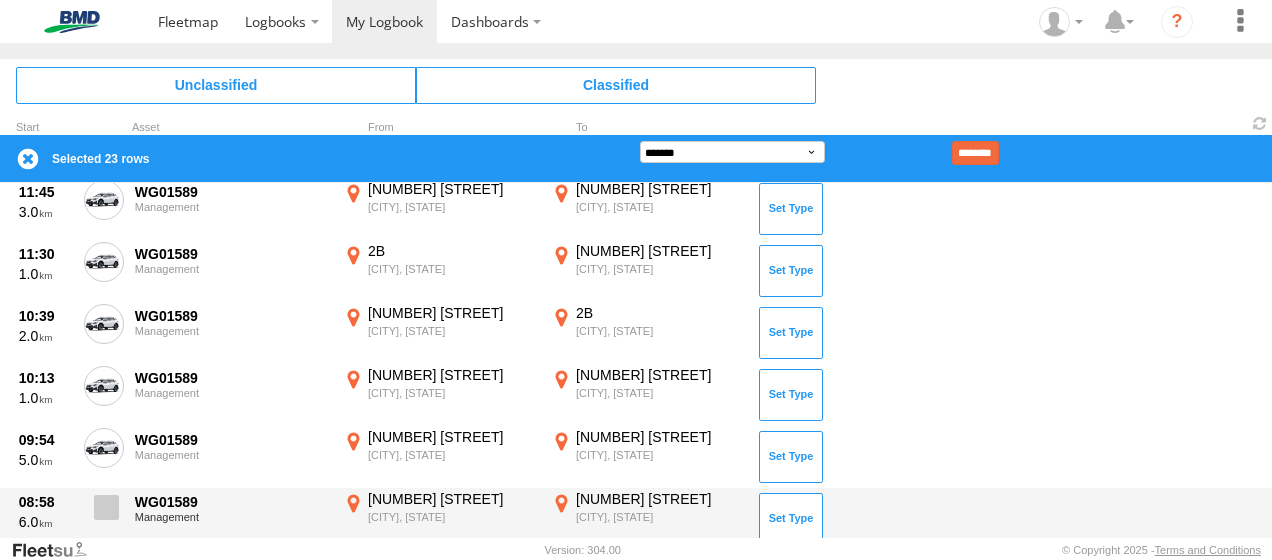 click at bounding box center [106, 507] 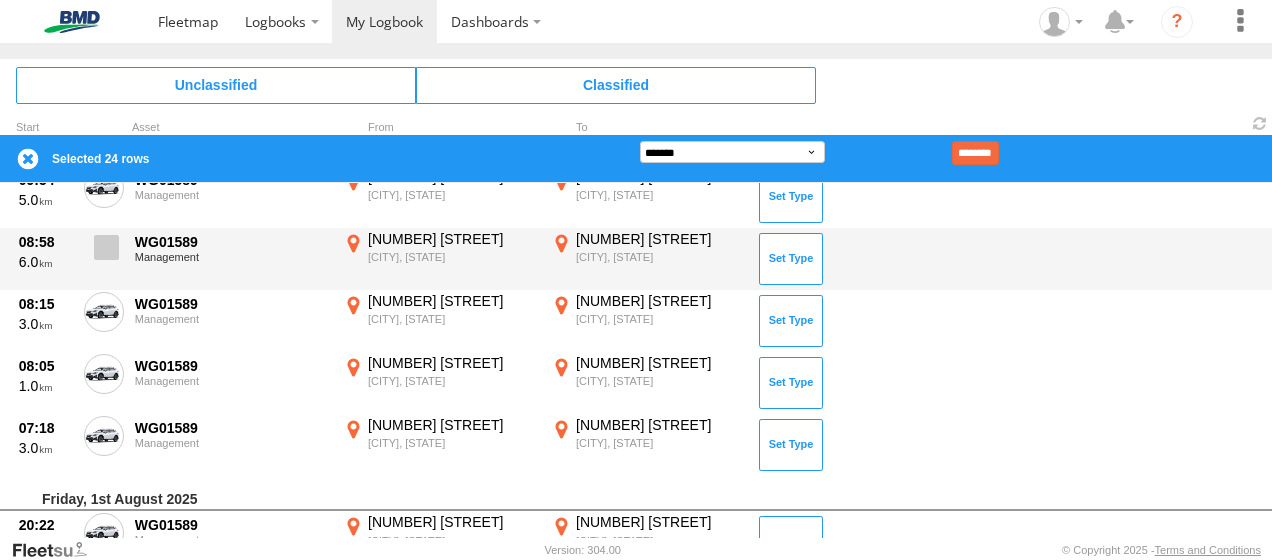 scroll, scrollTop: 1900, scrollLeft: 0, axis: vertical 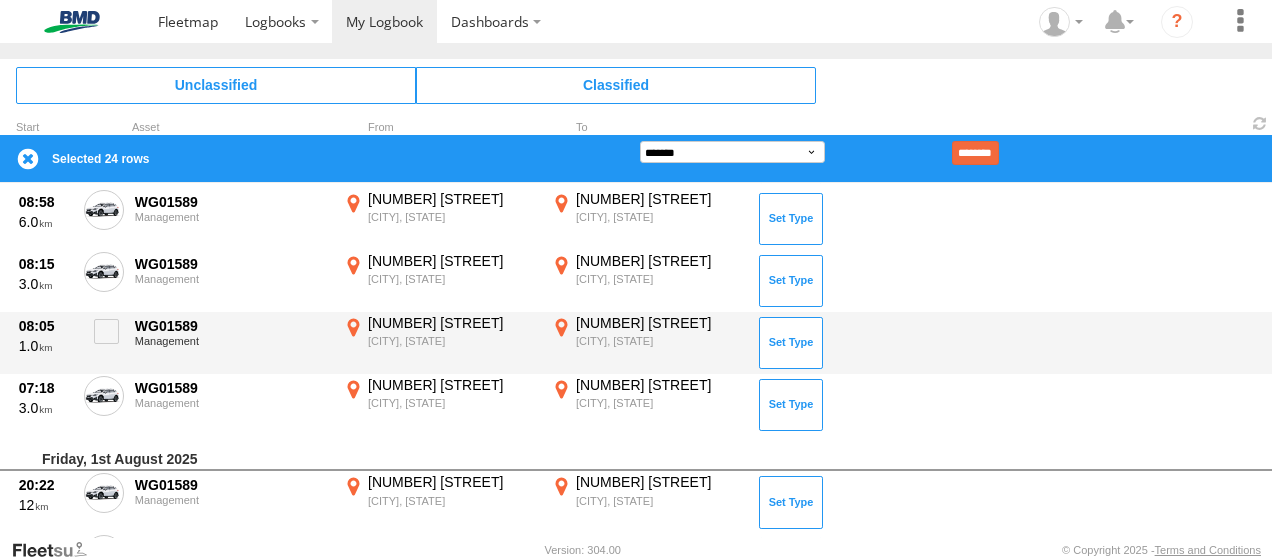 drag, startPoint x: 96, startPoint y: 392, endPoint x: 98, endPoint y: 359, distance: 33.06055 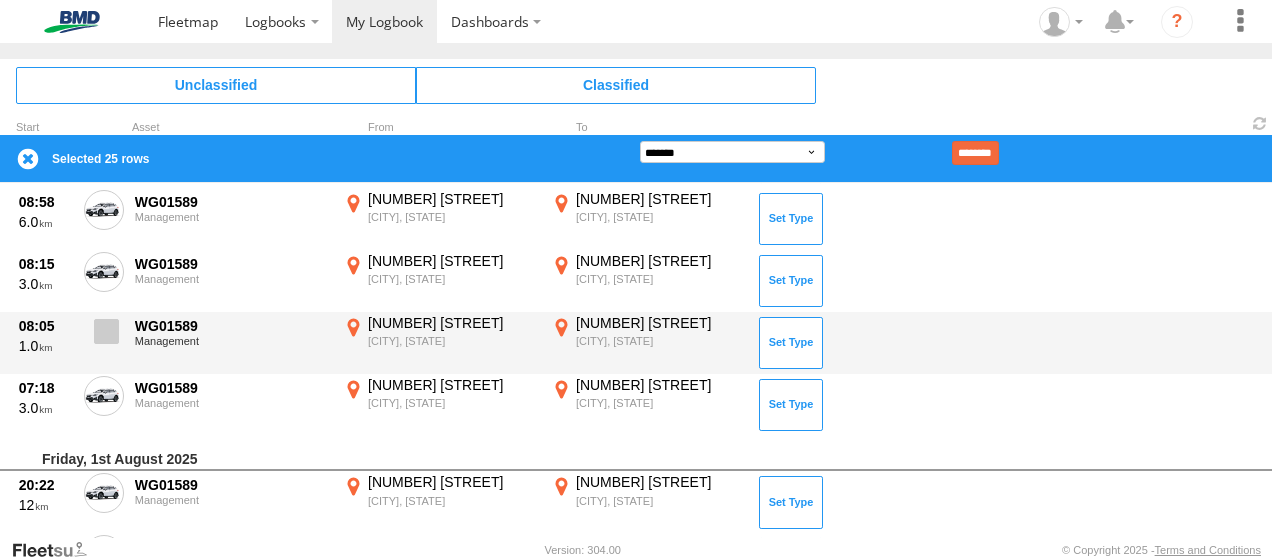 click at bounding box center (106, 331) 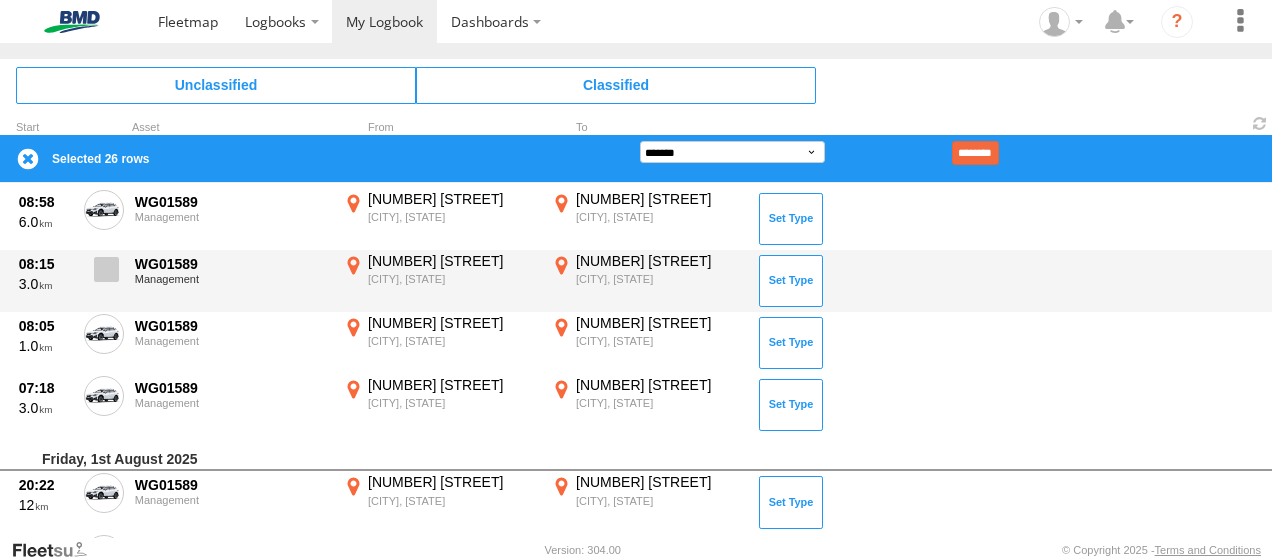 click at bounding box center (106, 269) 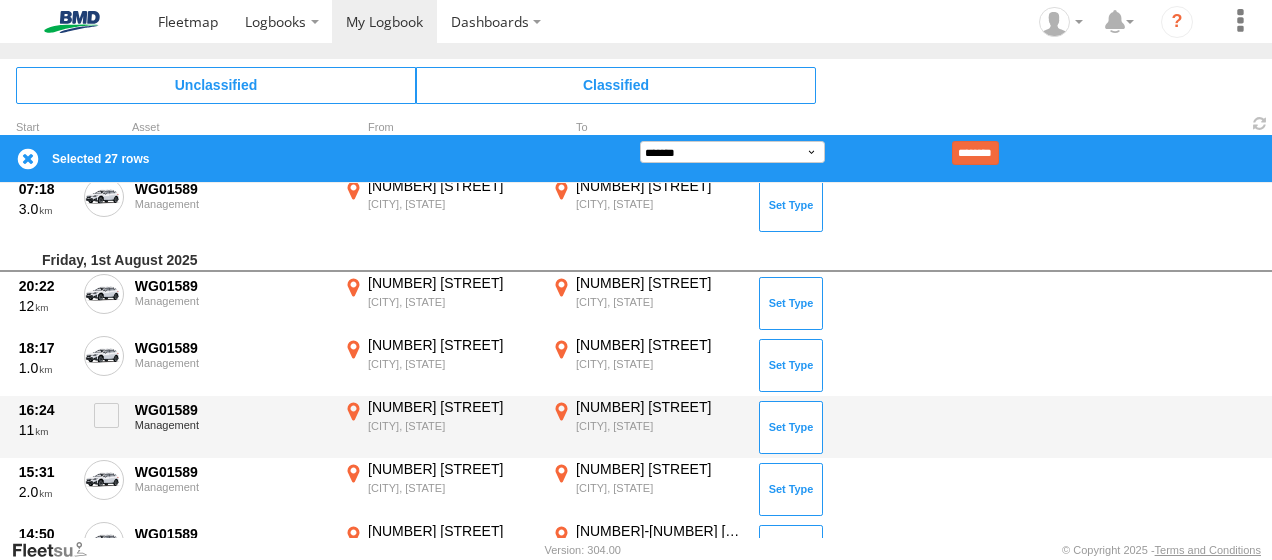 scroll, scrollTop: 2100, scrollLeft: 0, axis: vertical 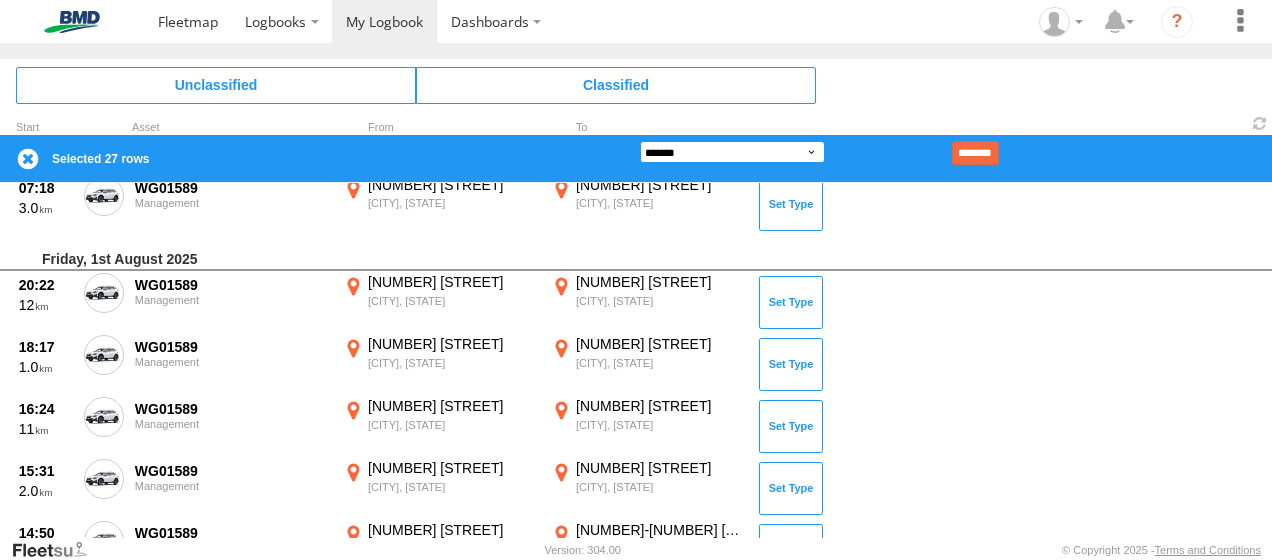 click on "**********" at bounding box center (732, 152) 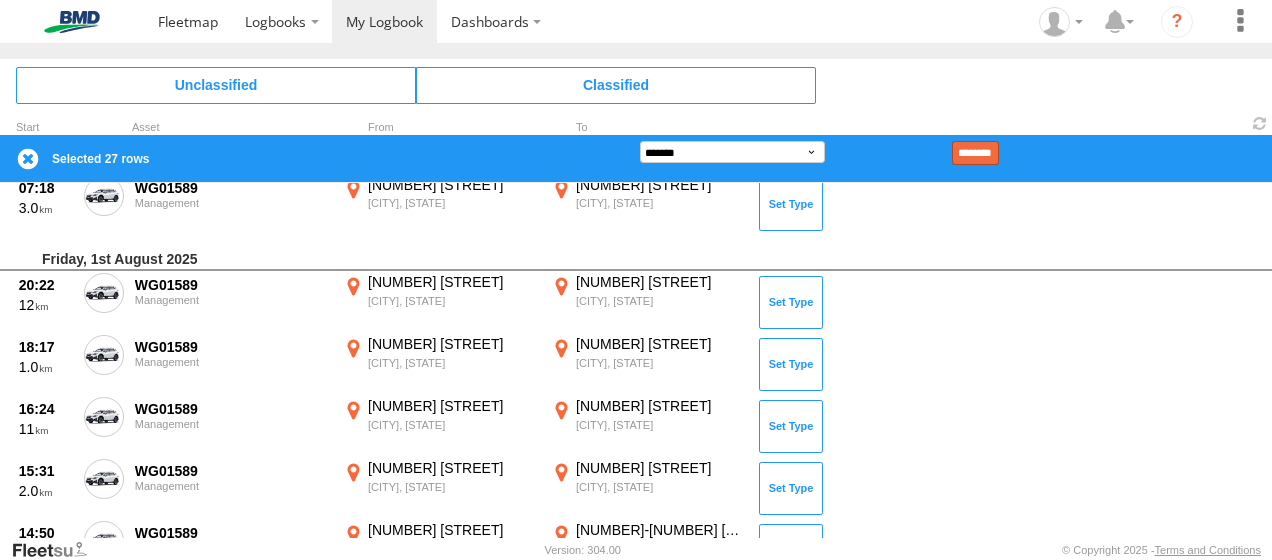 click on "********" at bounding box center (975, 153) 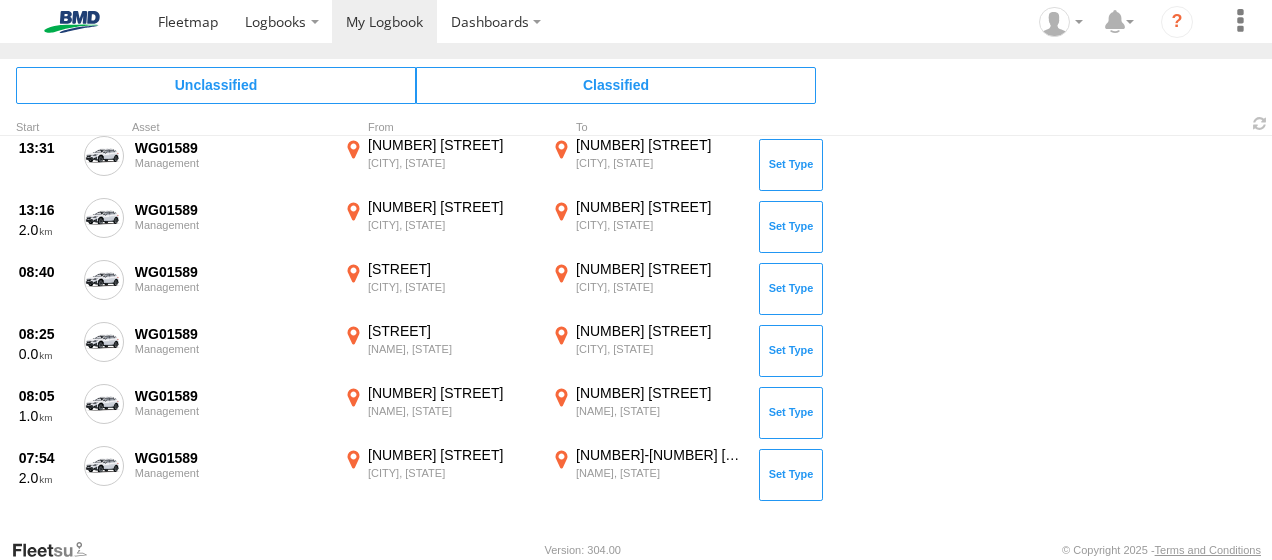 scroll, scrollTop: 426, scrollLeft: 0, axis: vertical 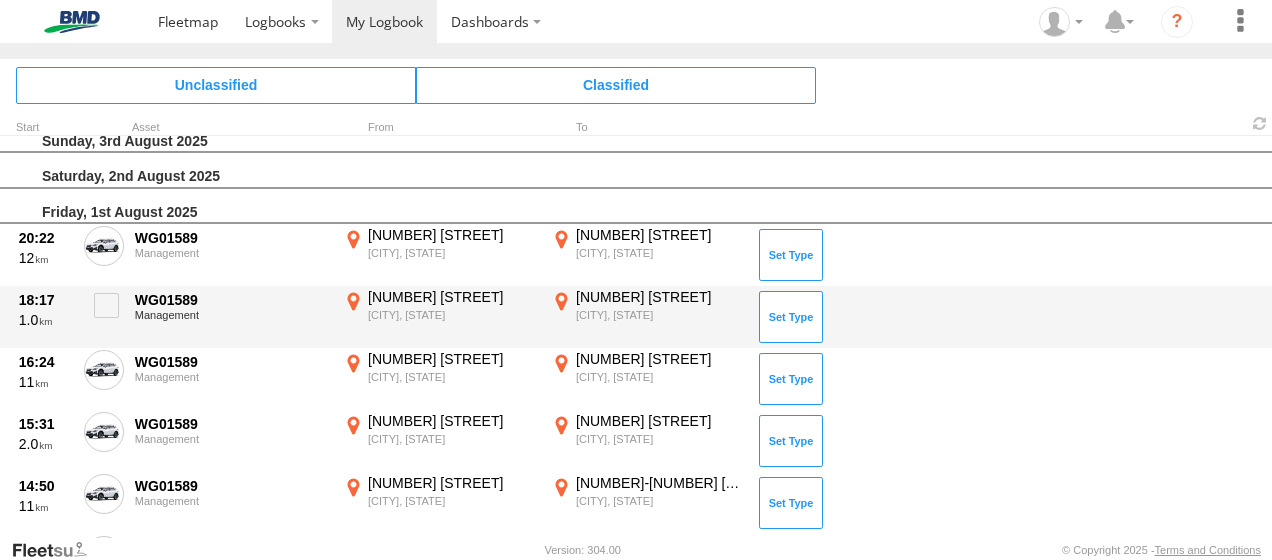 drag, startPoint x: 88, startPoint y: 250, endPoint x: 104, endPoint y: 382, distance: 132.96616 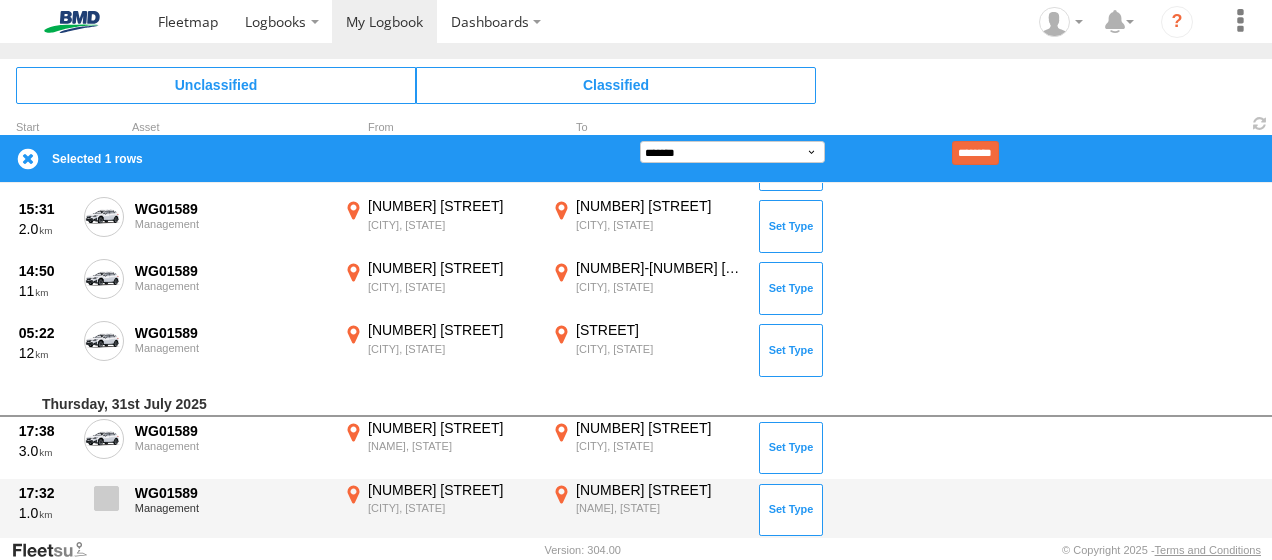 scroll, scrollTop: 726, scrollLeft: 0, axis: vertical 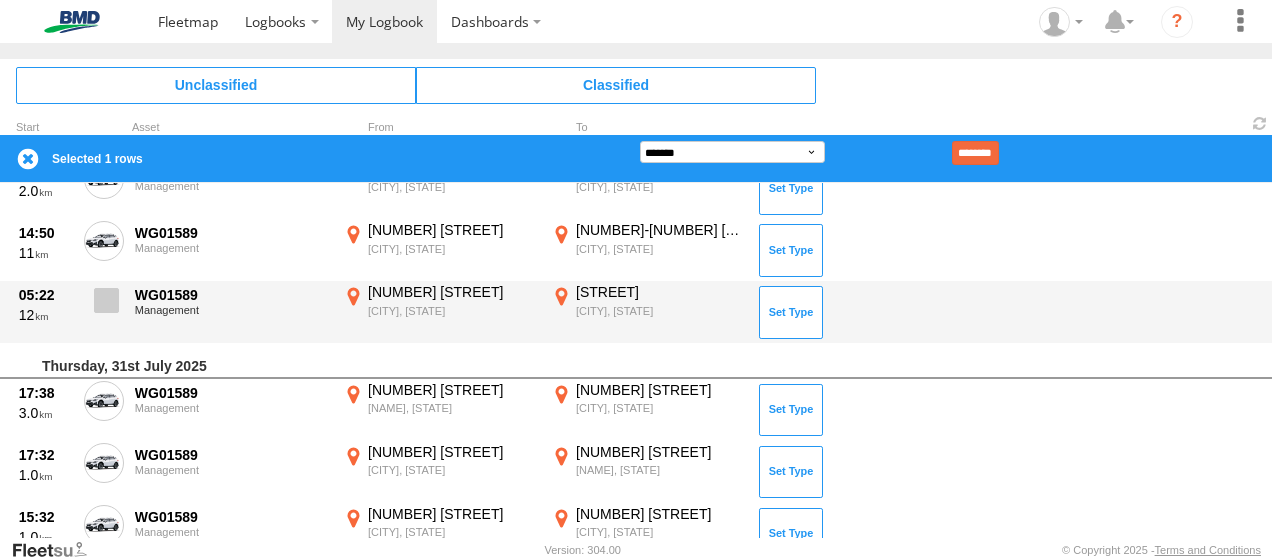 click at bounding box center [106, 300] 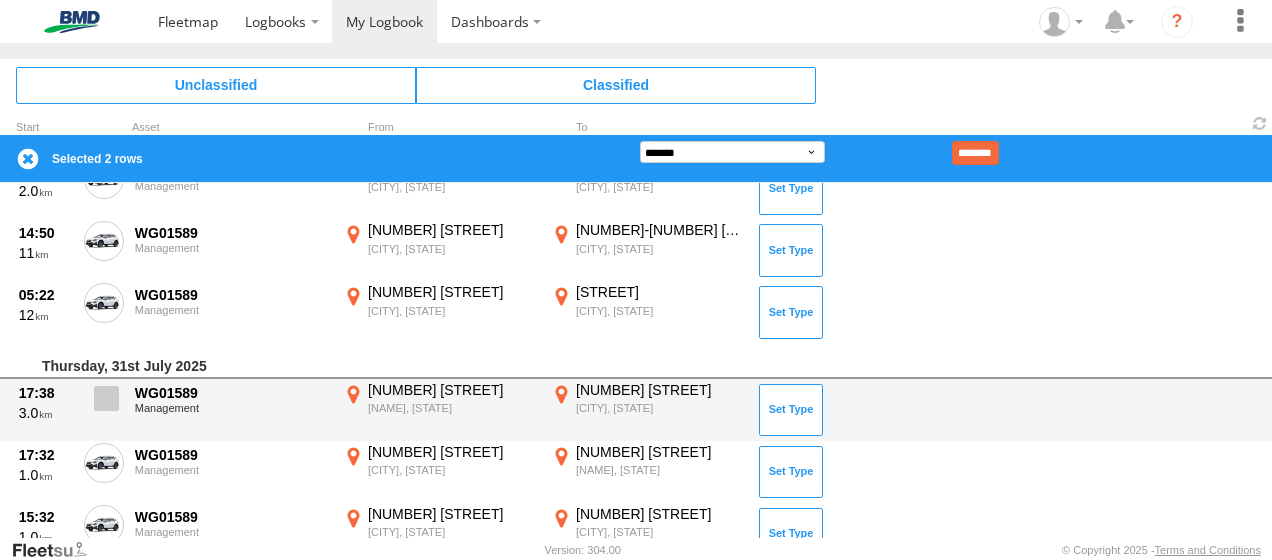 click at bounding box center (106, 398) 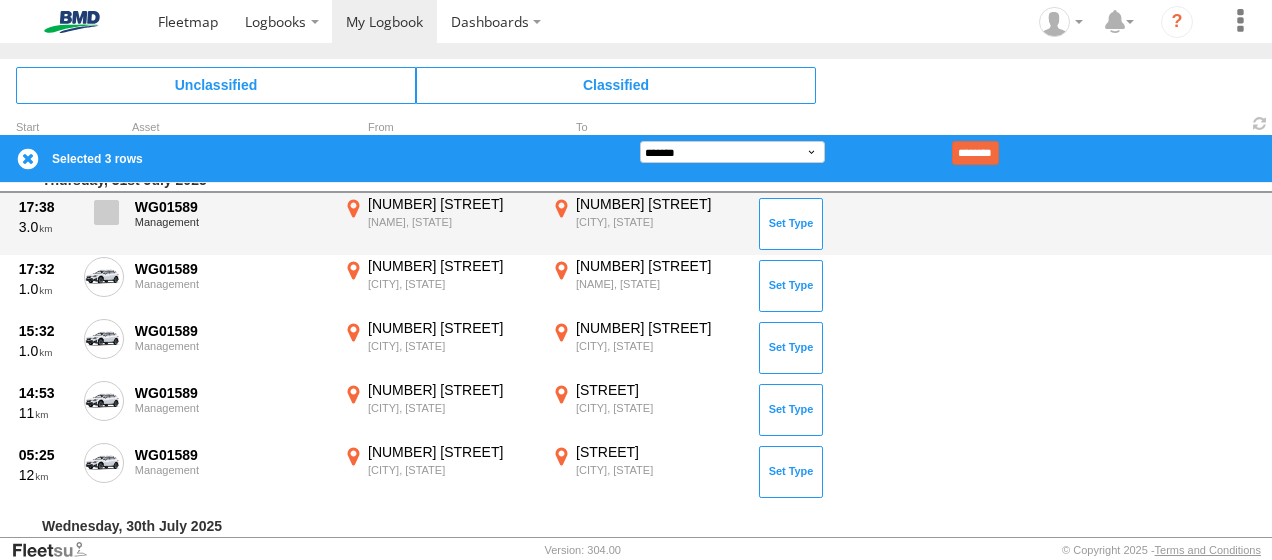 scroll, scrollTop: 1026, scrollLeft: 0, axis: vertical 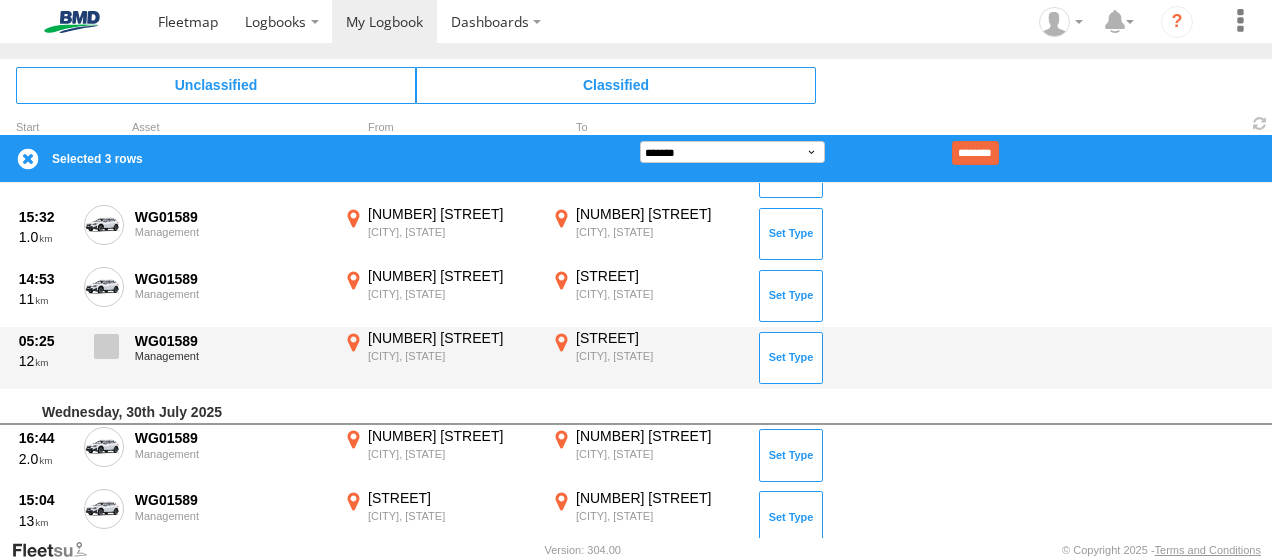 click at bounding box center [106, 346] 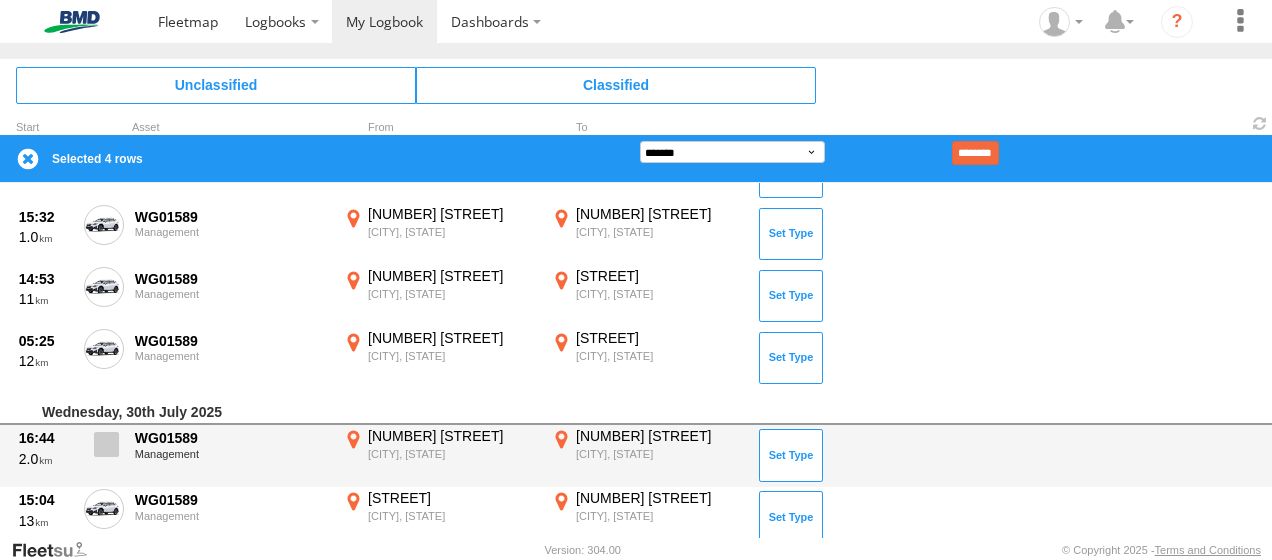 click at bounding box center [106, 444] 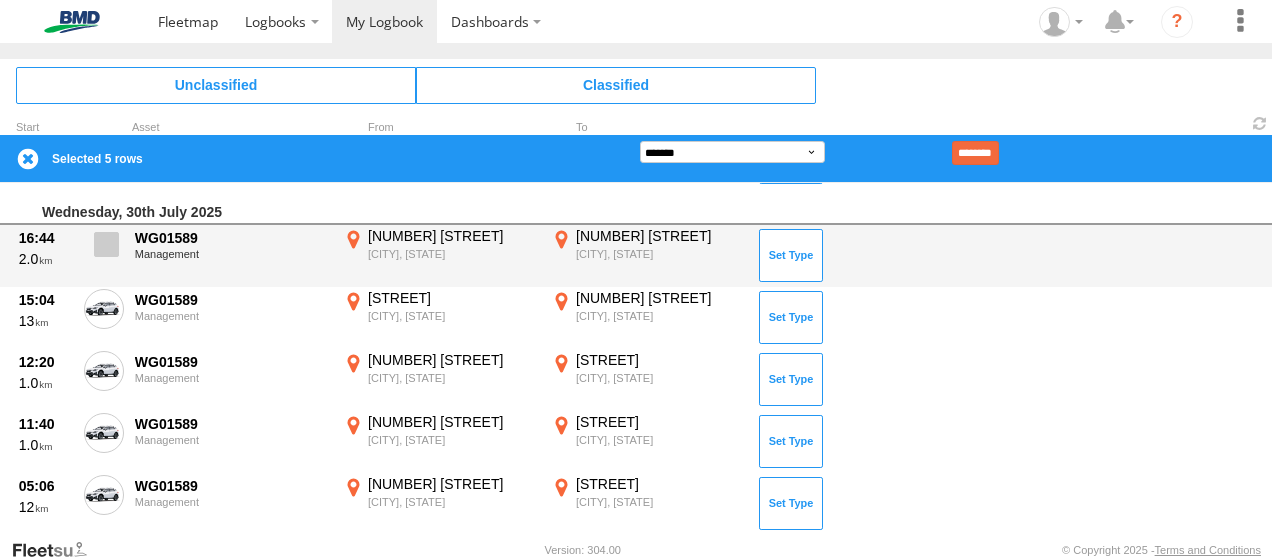 scroll, scrollTop: 1326, scrollLeft: 0, axis: vertical 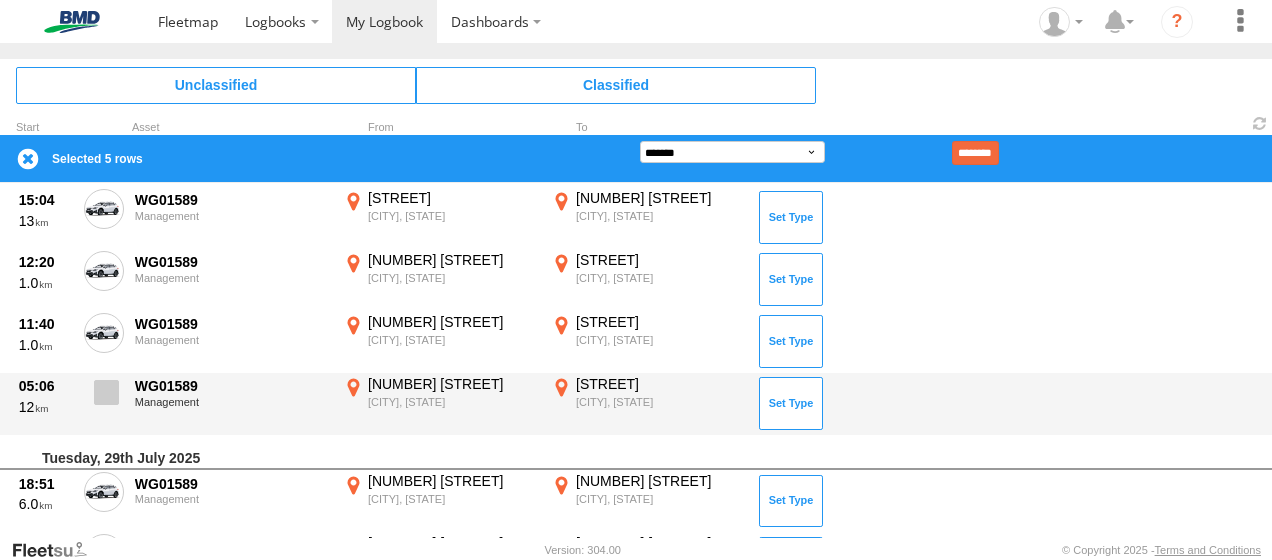 click at bounding box center [106, 392] 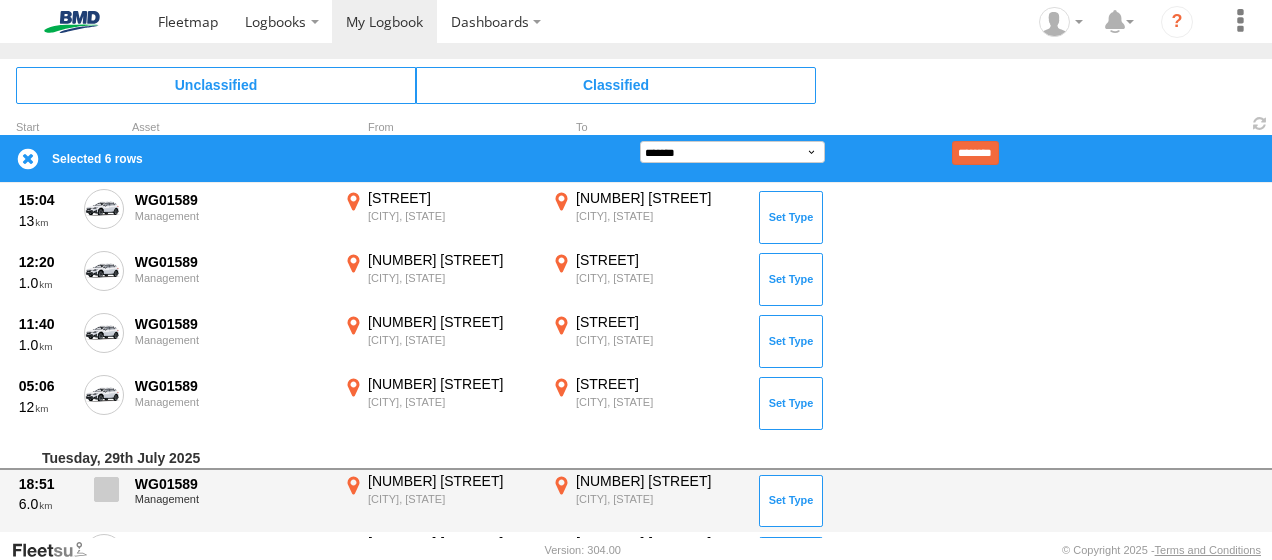 click at bounding box center [106, 489] 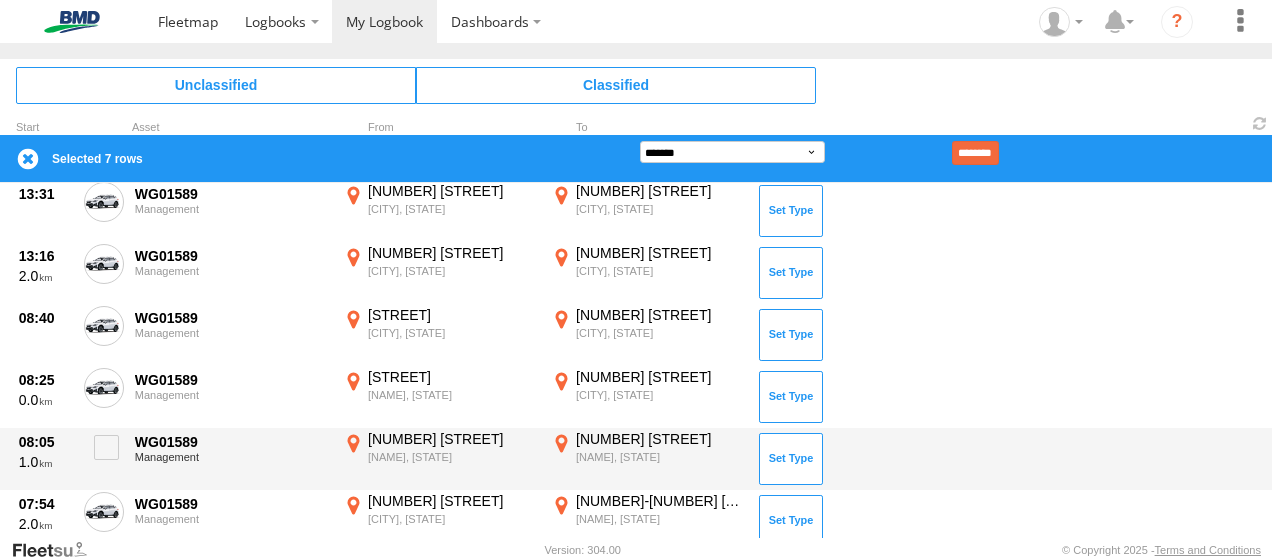 scroll, scrollTop: 1971, scrollLeft: 0, axis: vertical 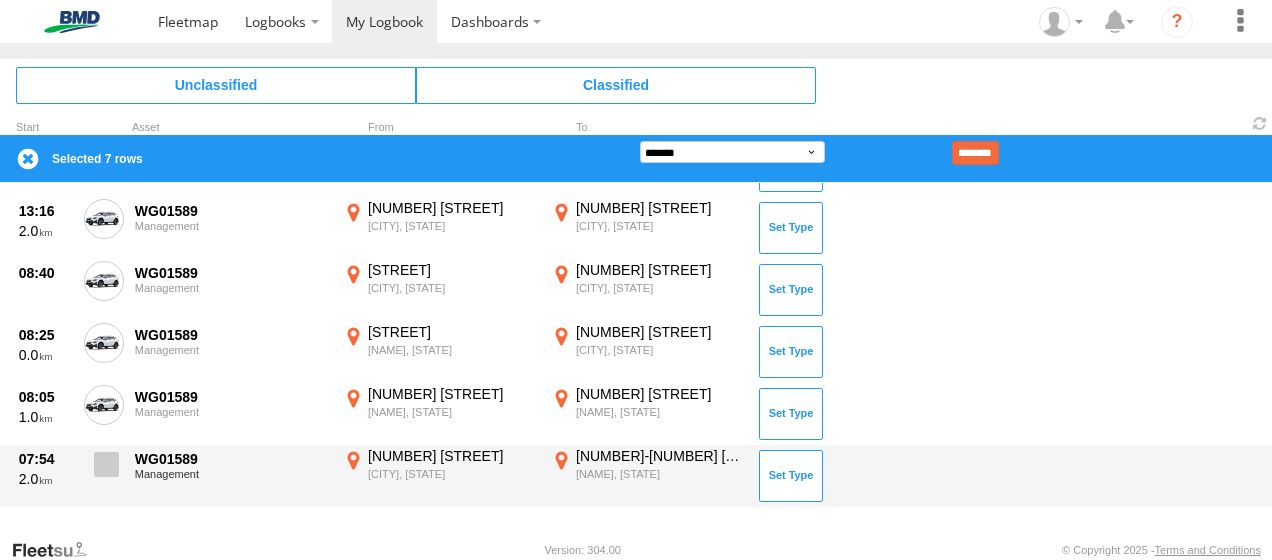 click at bounding box center [106, 464] 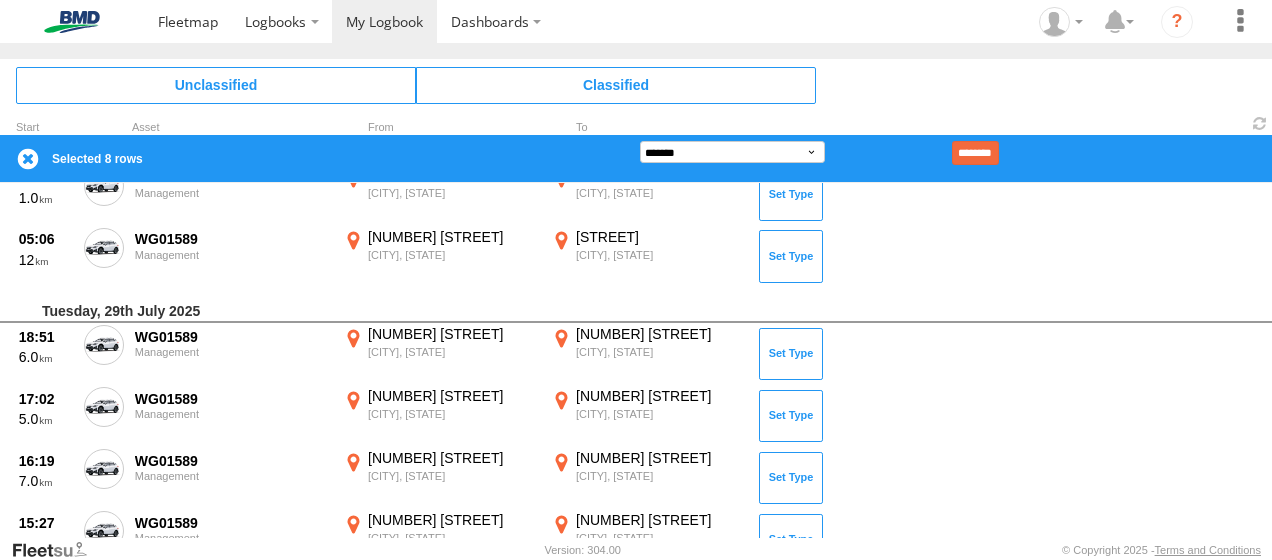 scroll, scrollTop: 1471, scrollLeft: 0, axis: vertical 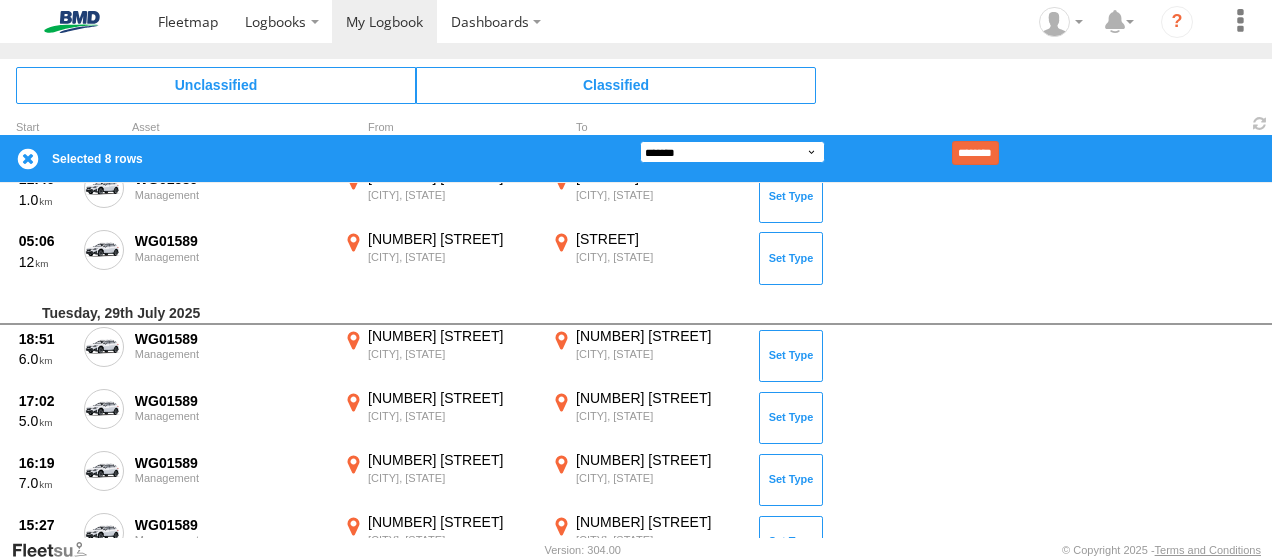 click on "**********" at bounding box center [732, 152] 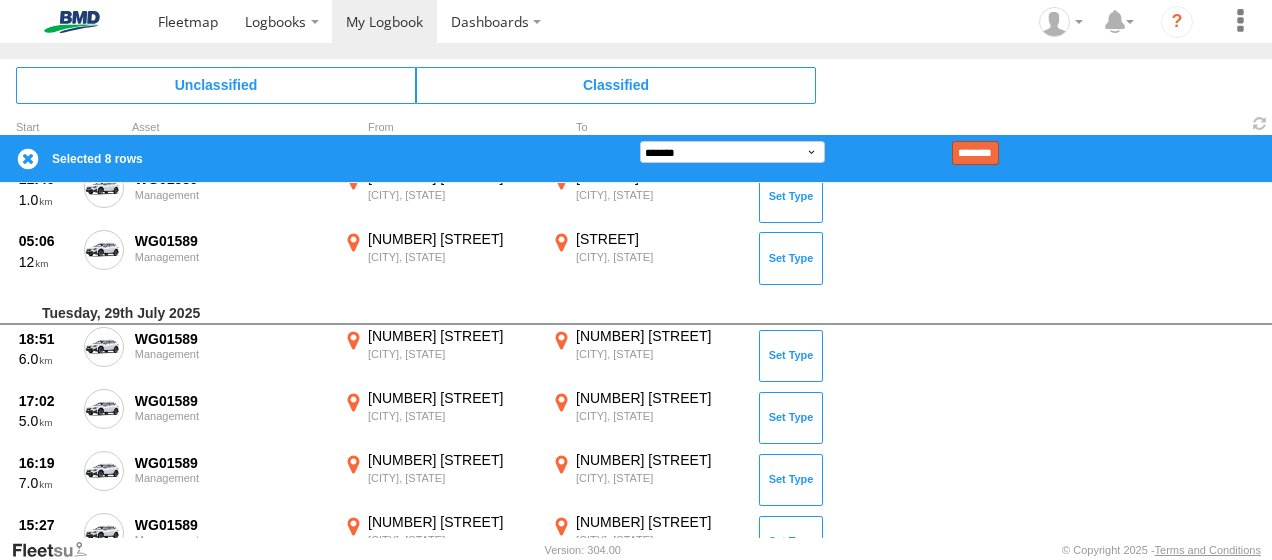 click on "********" at bounding box center (975, 153) 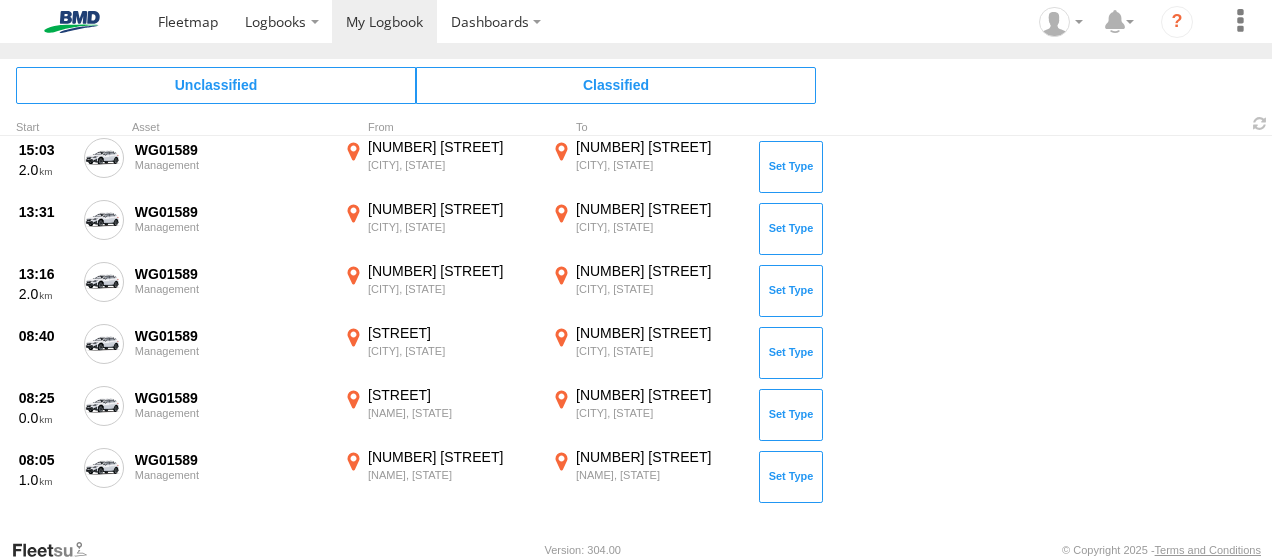 scroll, scrollTop: 1428, scrollLeft: 0, axis: vertical 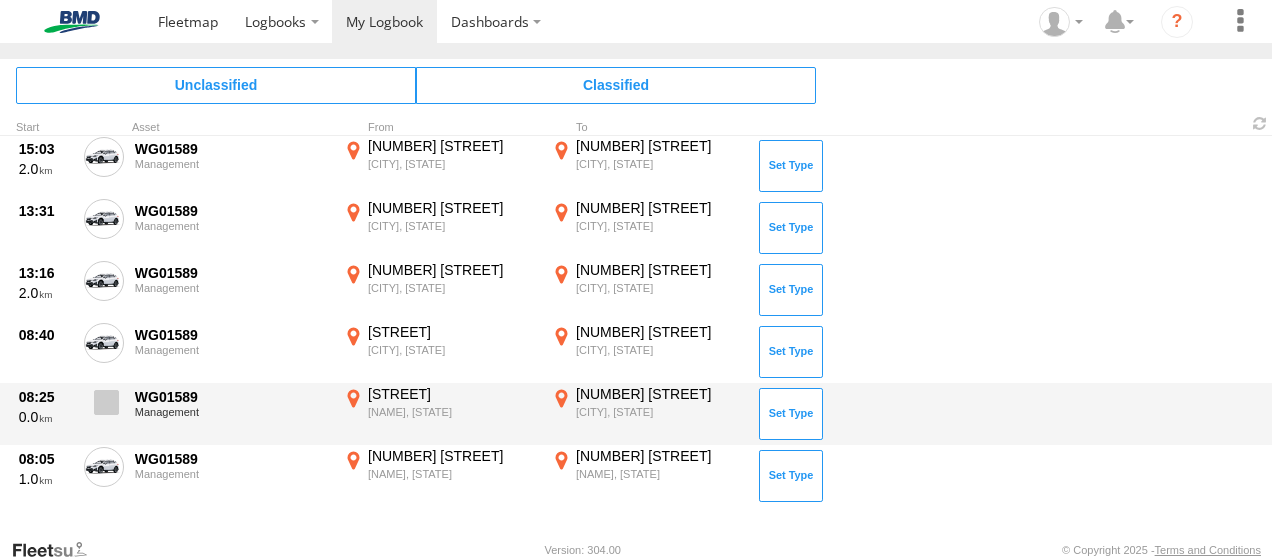 drag, startPoint x: 100, startPoint y: 462, endPoint x: 111, endPoint y: 439, distance: 25.495098 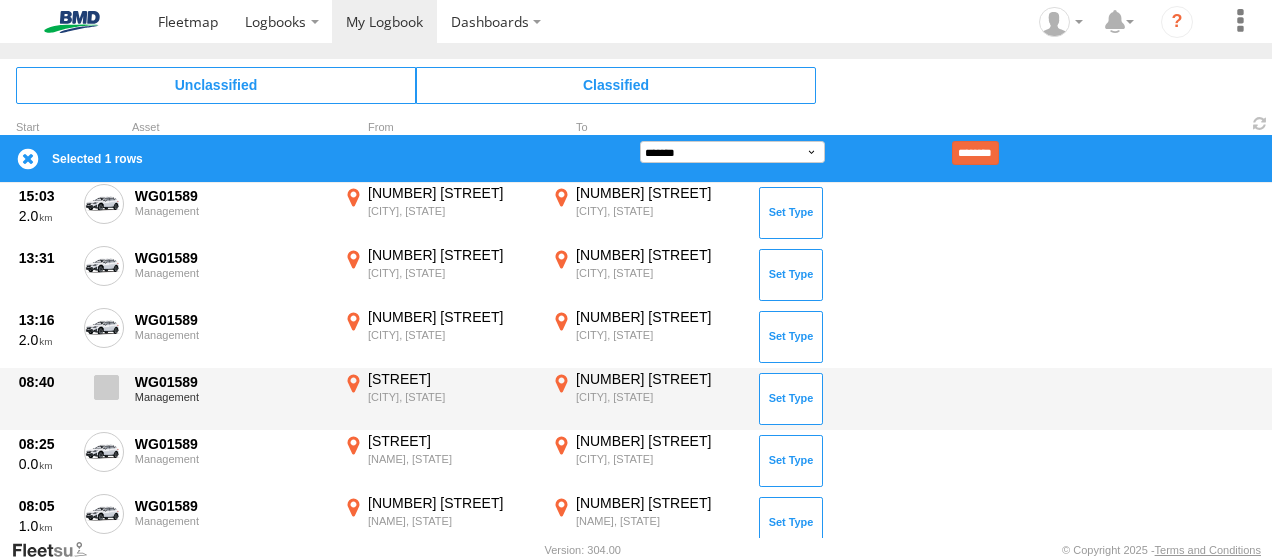 click at bounding box center [104, 393] 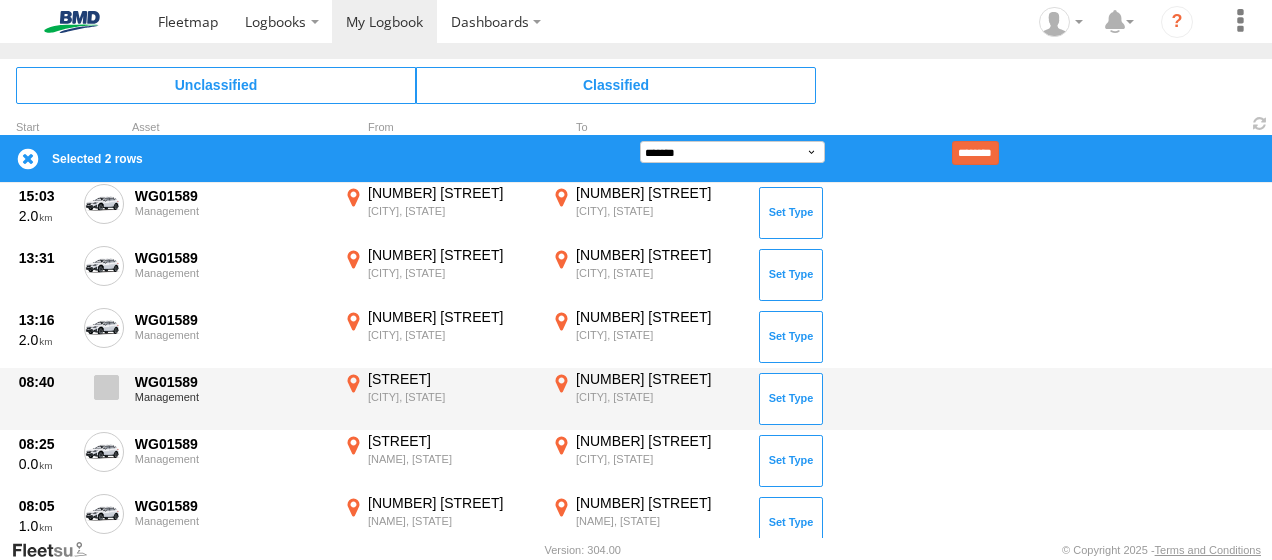 drag, startPoint x: 101, startPoint y: 448, endPoint x: 110, endPoint y: 382, distance: 66.61081 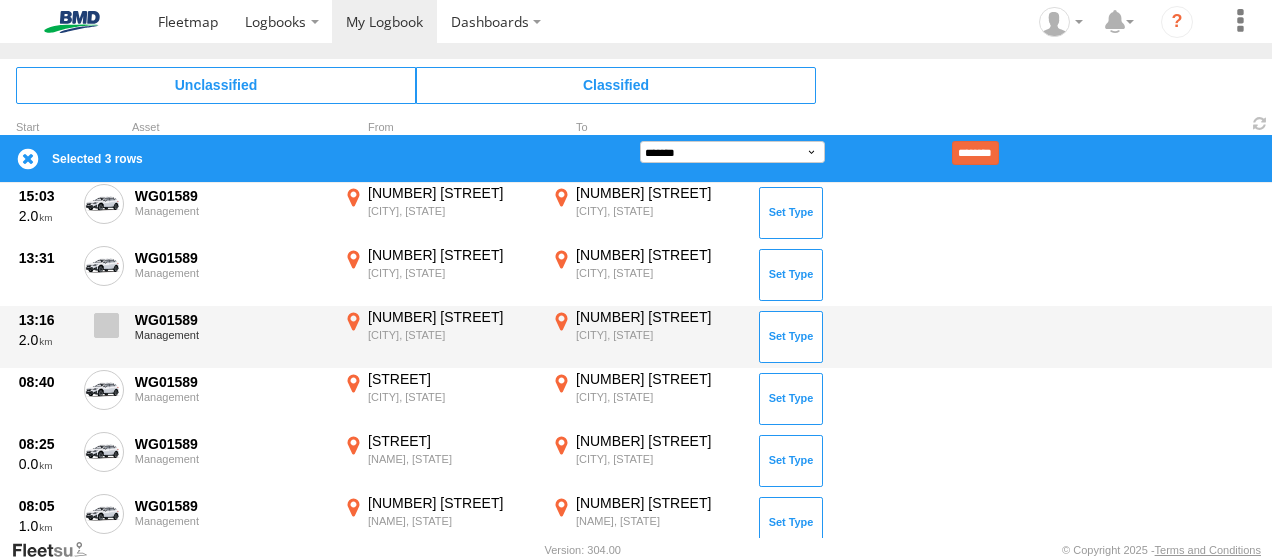 click at bounding box center (106, 325) 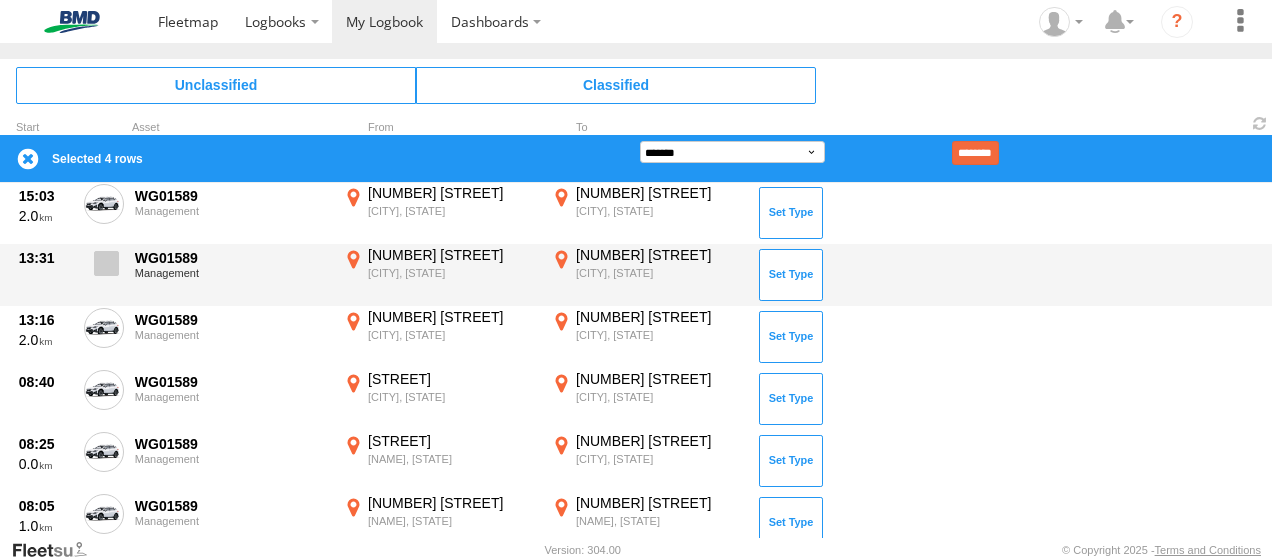 click at bounding box center (104, 269) 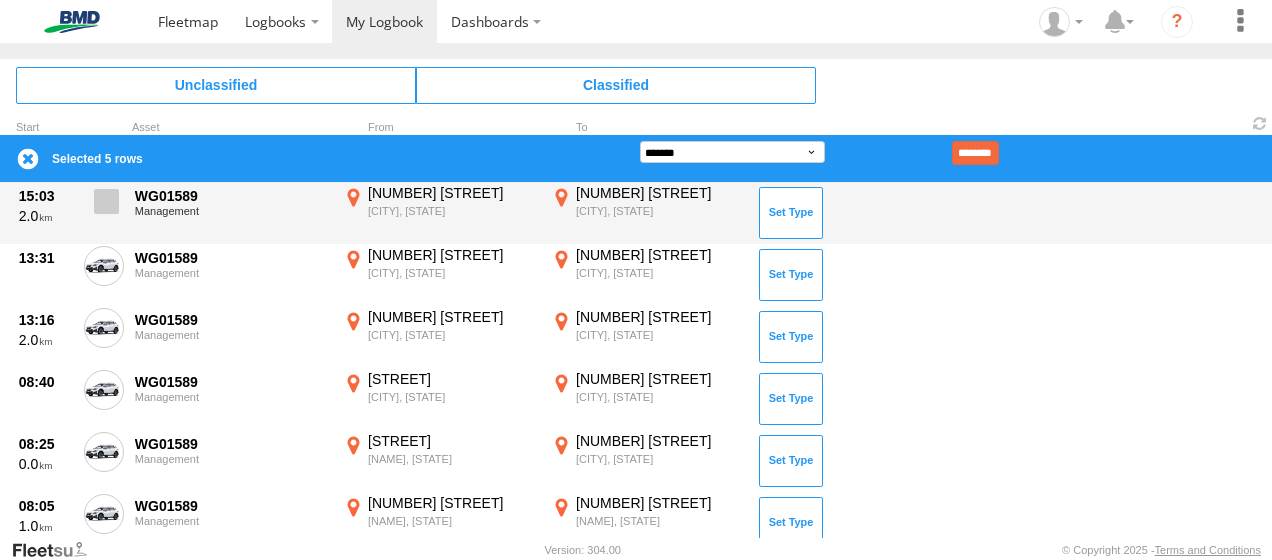 click at bounding box center [106, 201] 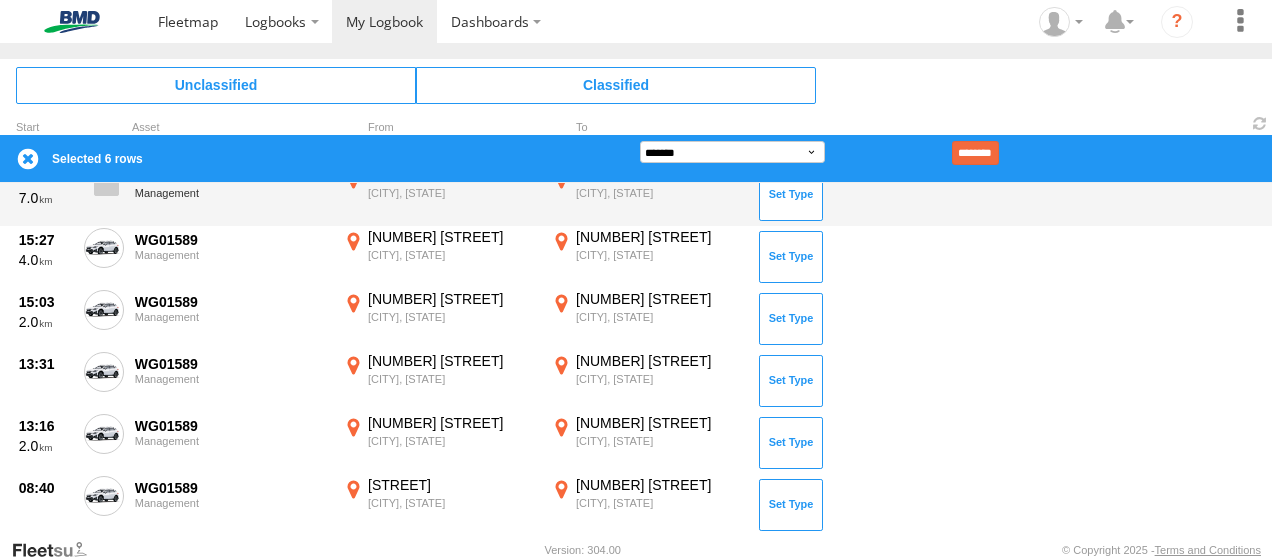 scroll, scrollTop: 1228, scrollLeft: 0, axis: vertical 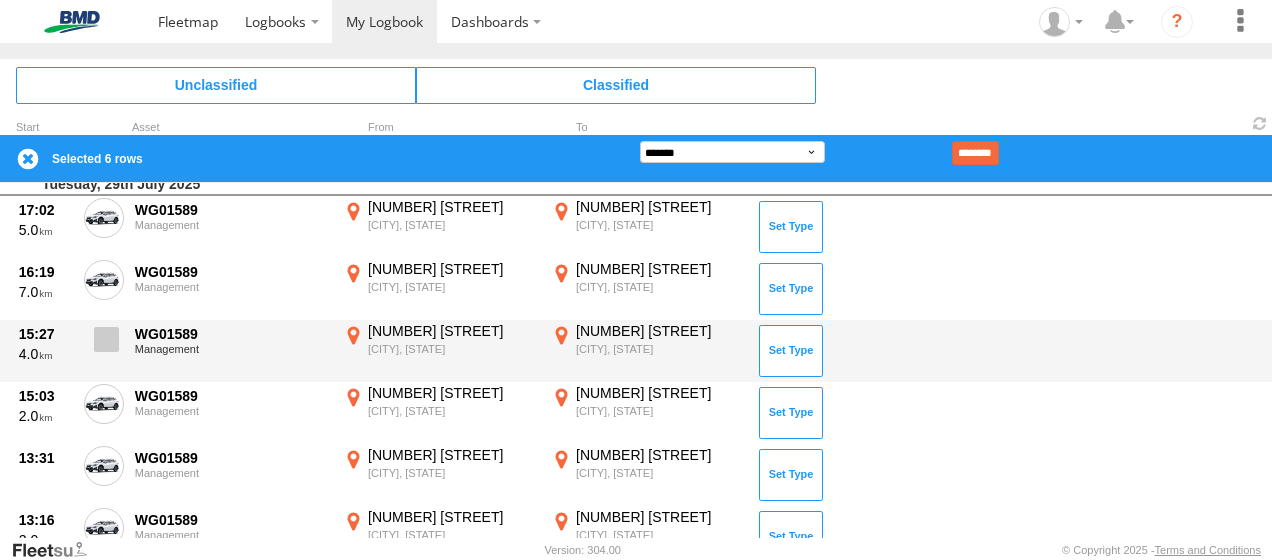 click at bounding box center [106, 339] 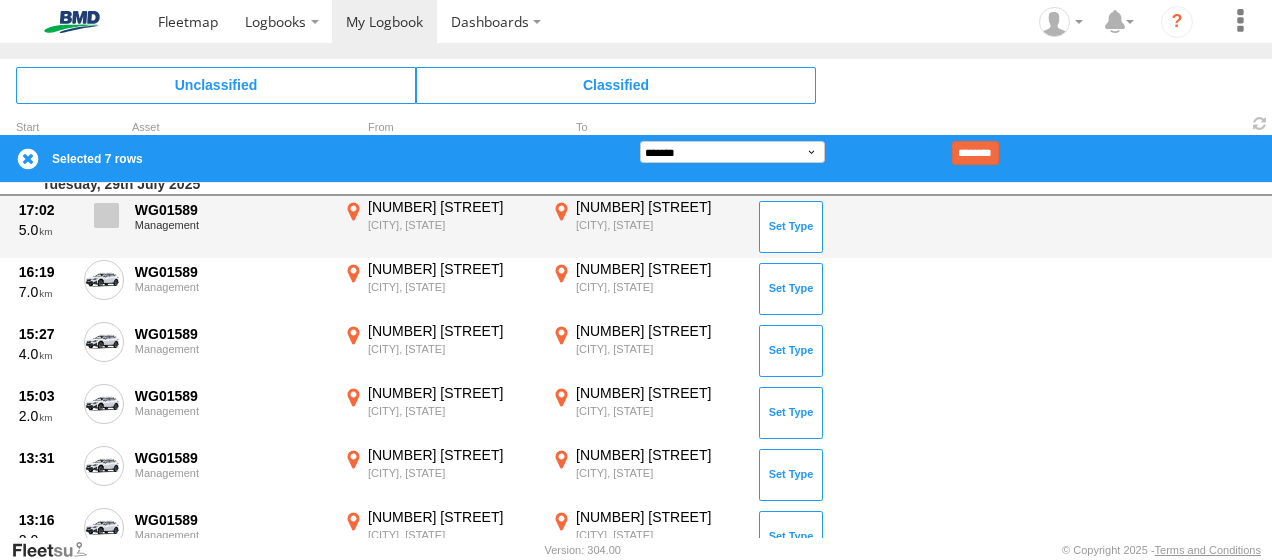 drag, startPoint x: 110, startPoint y: 276, endPoint x: 111, endPoint y: 230, distance: 46.010868 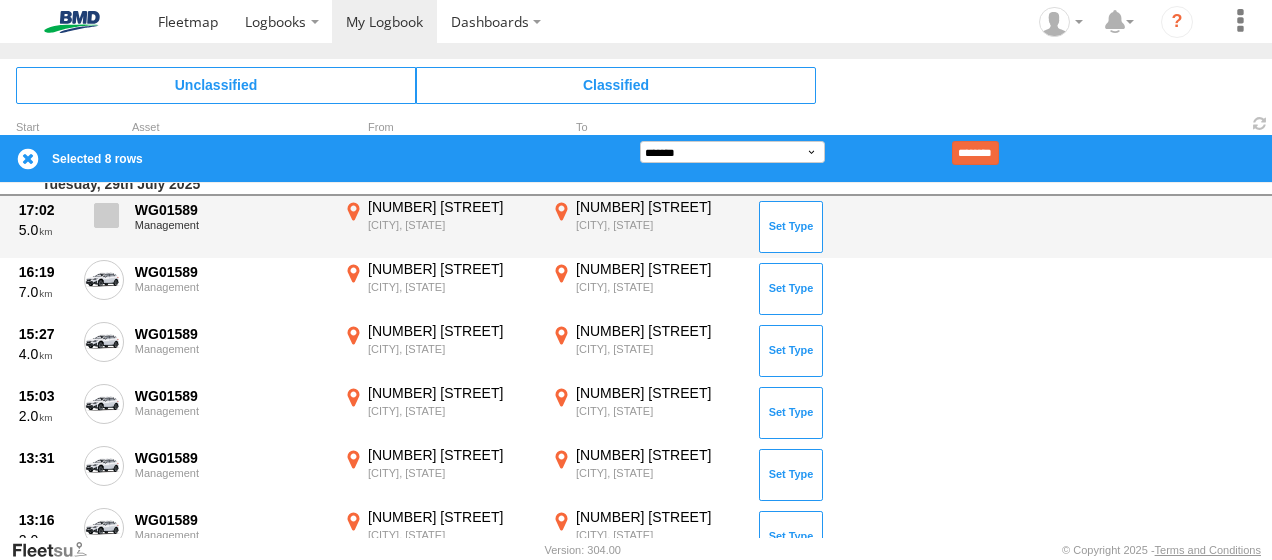 click at bounding box center (104, 221) 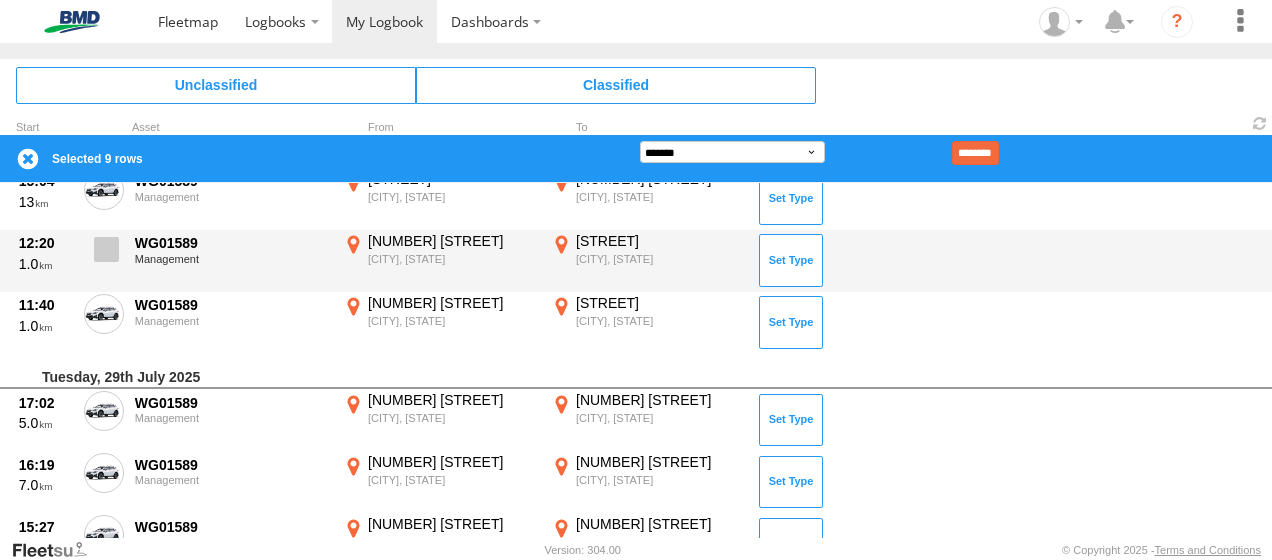 scroll, scrollTop: 1028, scrollLeft: 0, axis: vertical 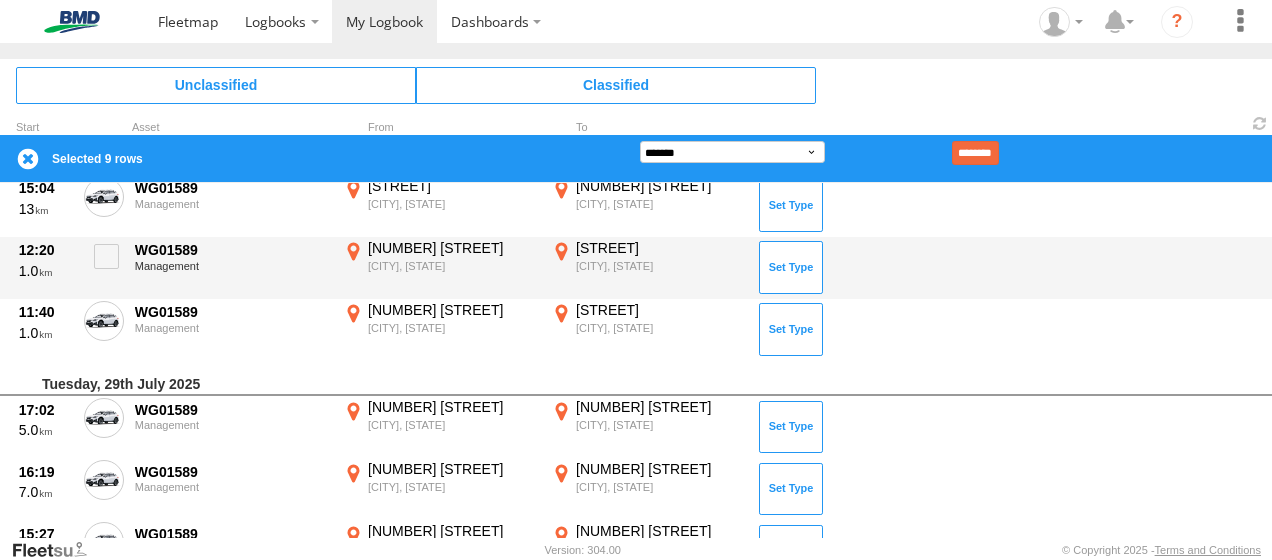 click on "[TIME]
[NUMBER]
[TEXT]
[TEXT]
[NUMBER] [STREET]
[CITY], [STATE]
[LAT] [LONG]
[STREET]
[CITY], [STATE]
[LAT] [LONG]
[TEXT]" at bounding box center [636, 330] 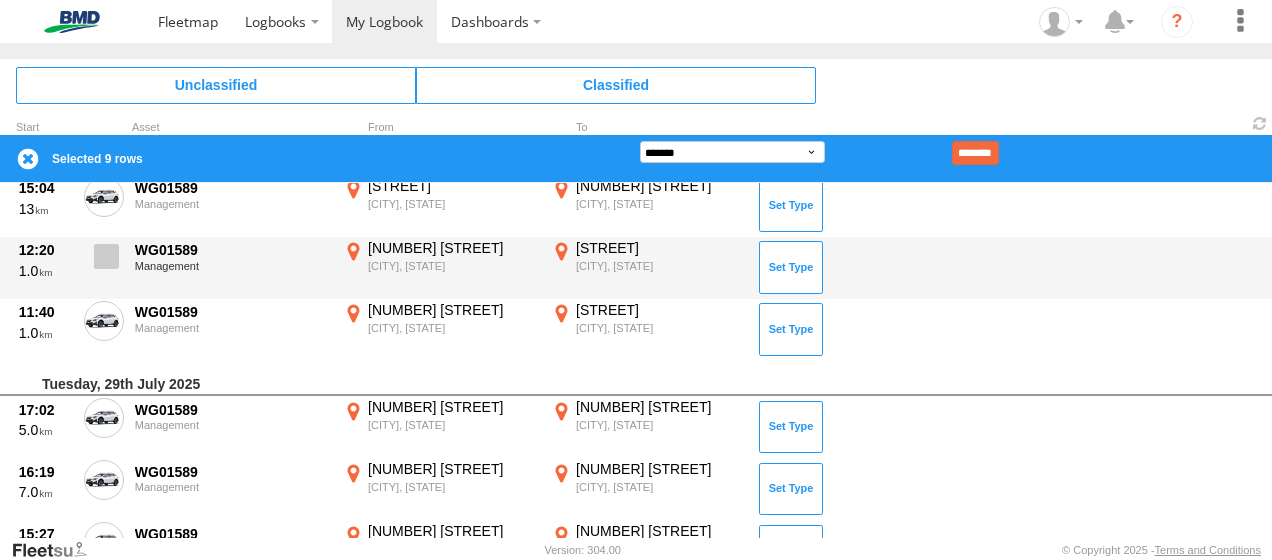click at bounding box center (106, 256) 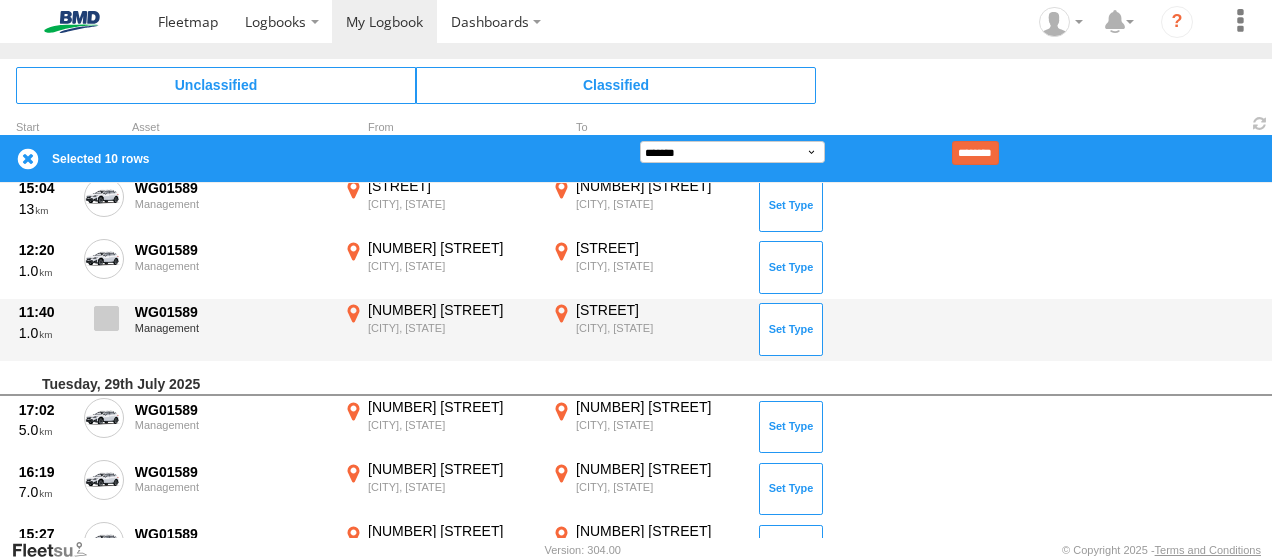 click at bounding box center (106, 318) 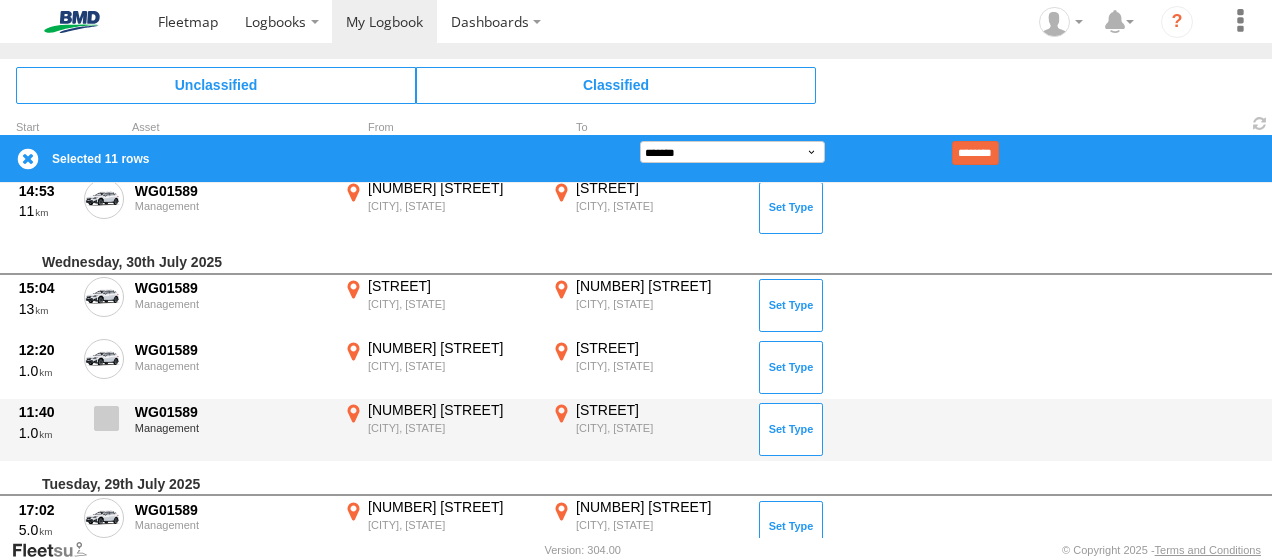 scroll, scrollTop: 828, scrollLeft: 0, axis: vertical 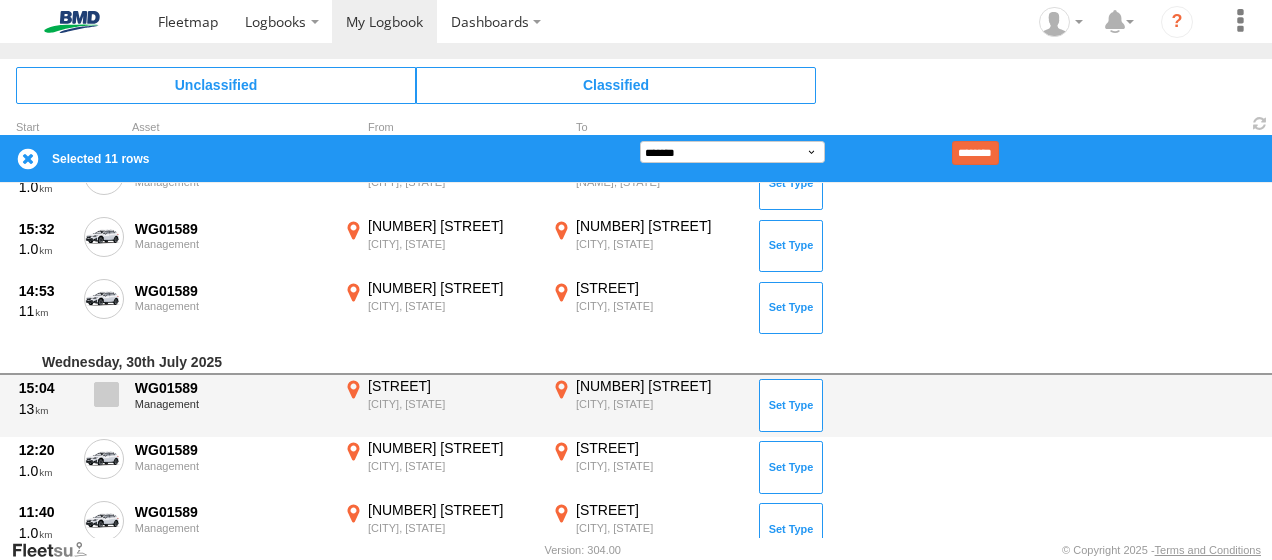click at bounding box center (106, 394) 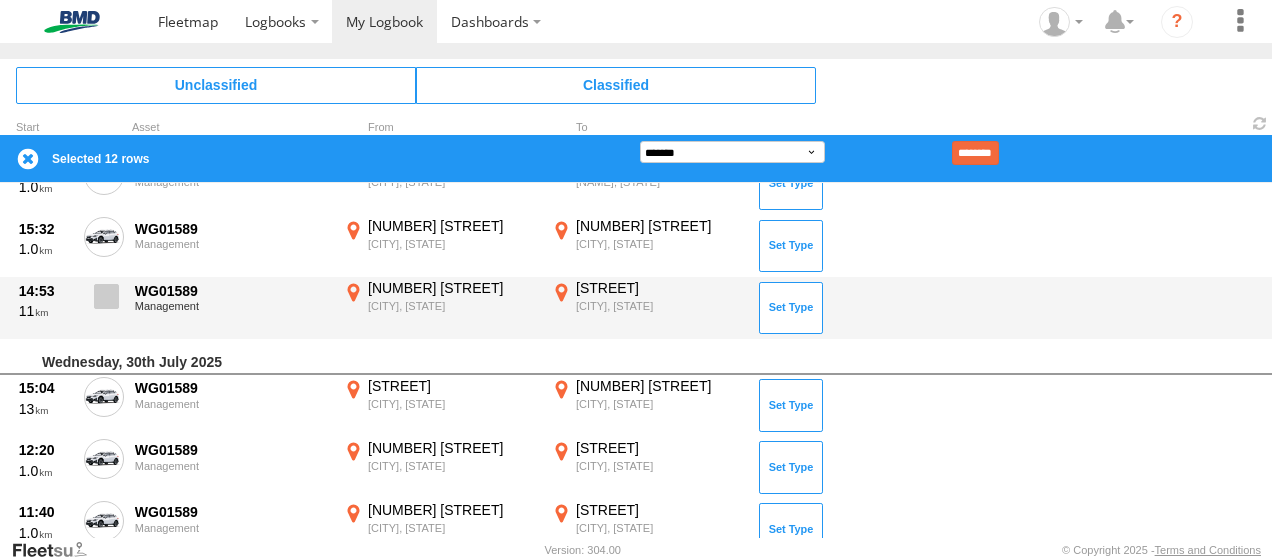 click at bounding box center (106, 296) 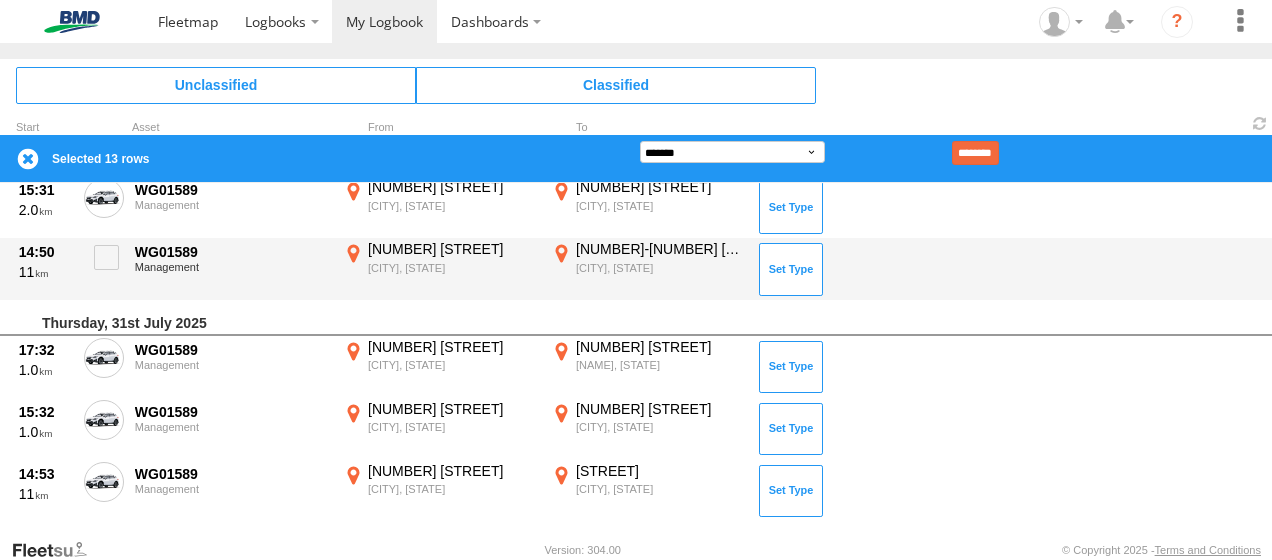 scroll, scrollTop: 628, scrollLeft: 0, axis: vertical 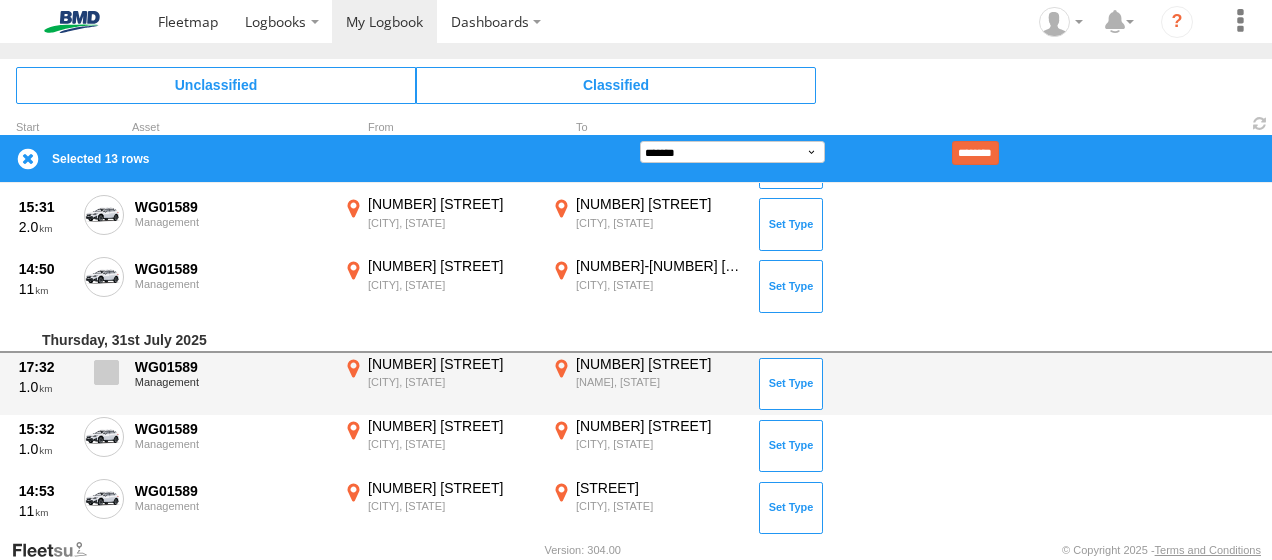 click at bounding box center (106, 372) 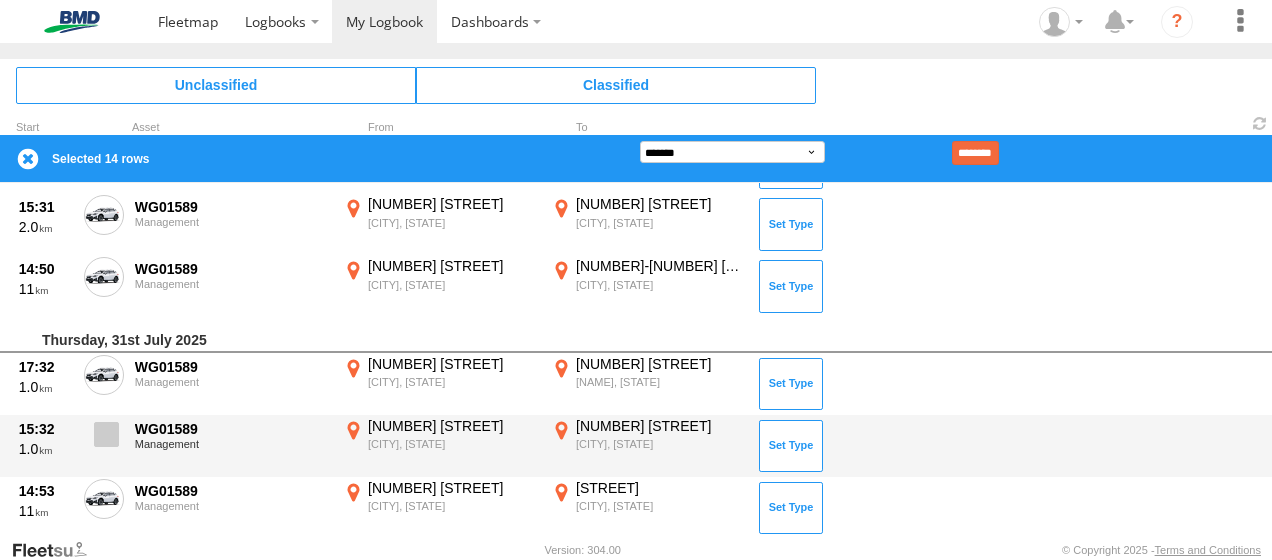 click at bounding box center [106, 434] 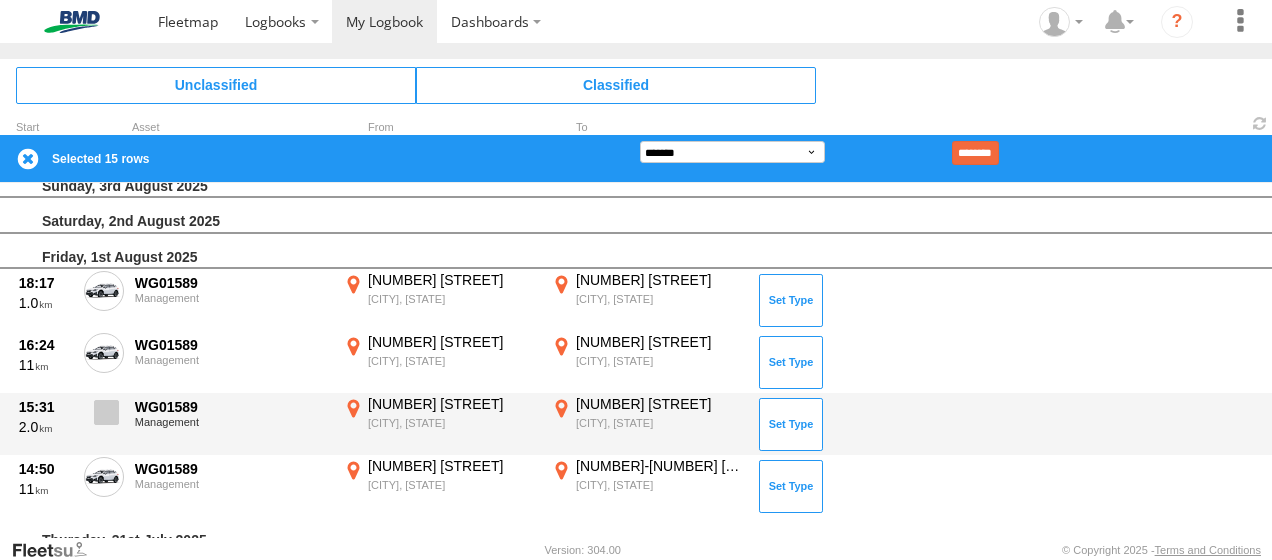 scroll, scrollTop: 428, scrollLeft: 0, axis: vertical 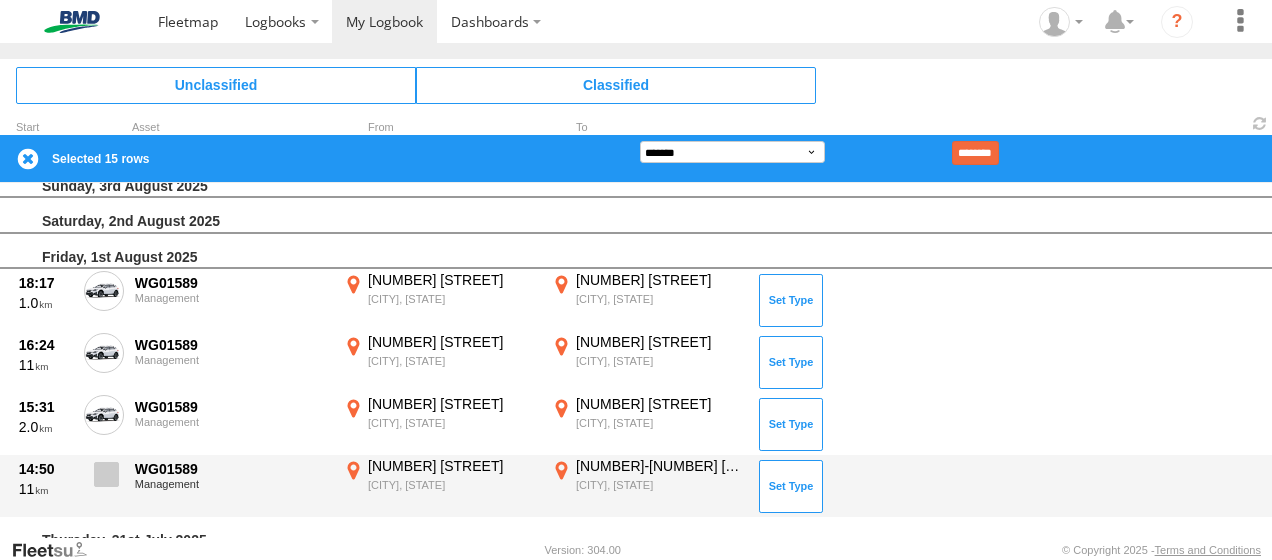 click at bounding box center [106, 474] 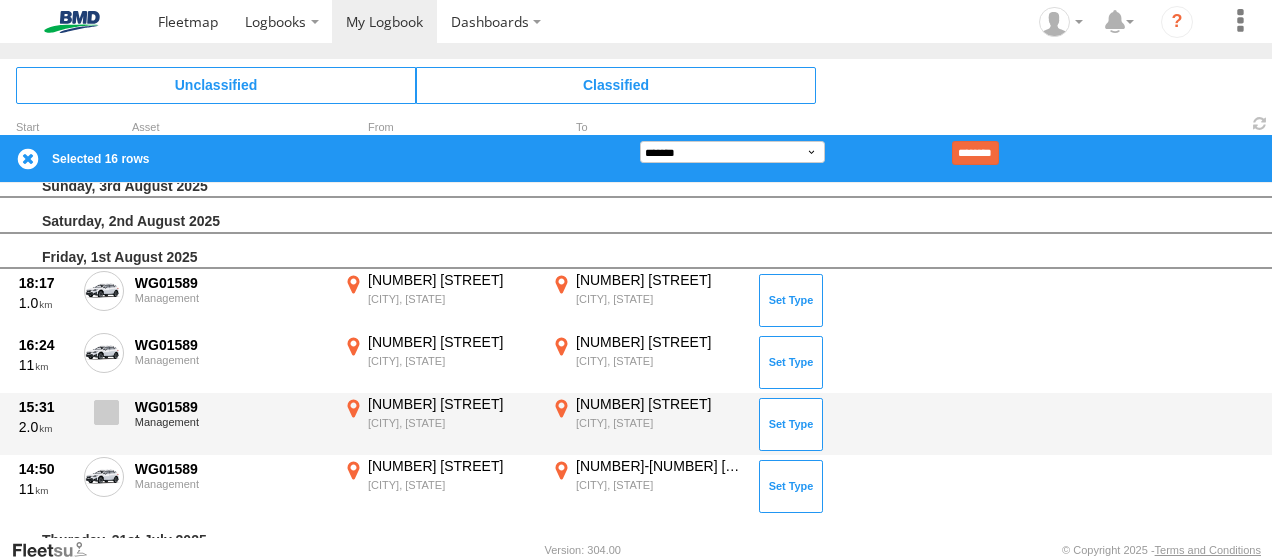 click at bounding box center [106, 412] 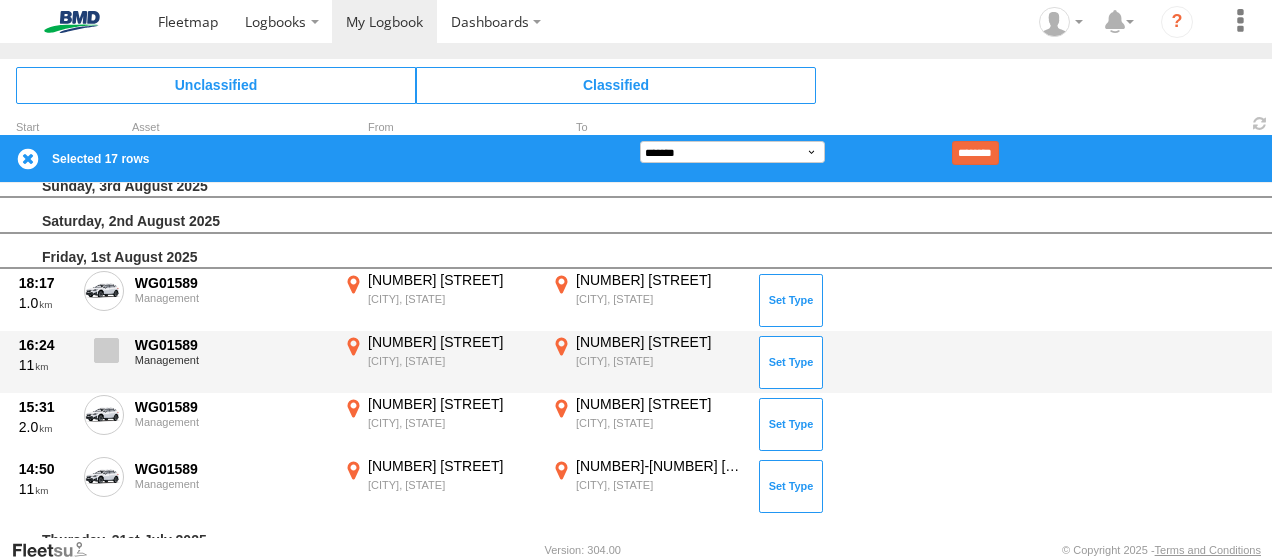 click at bounding box center [106, 350] 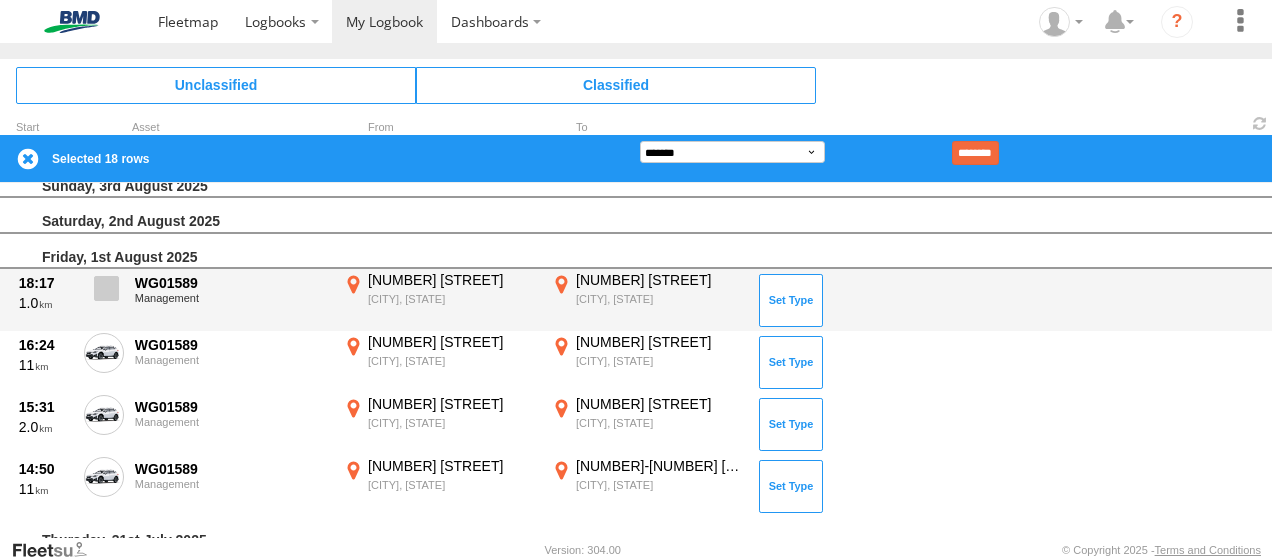 click at bounding box center (106, 288) 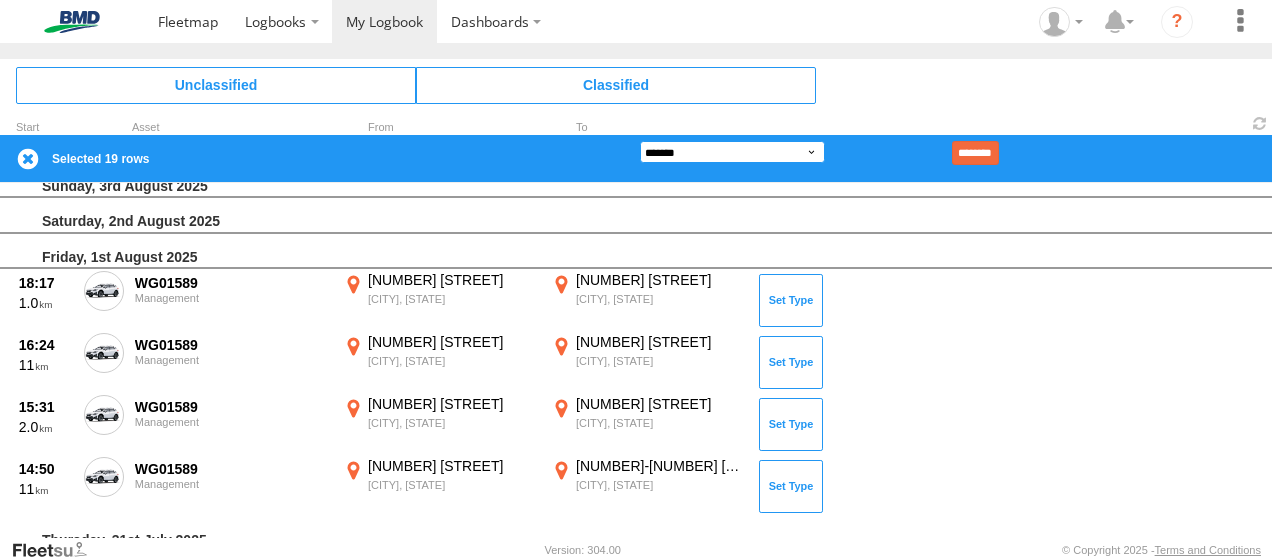 click on "**********" at bounding box center [732, 152] 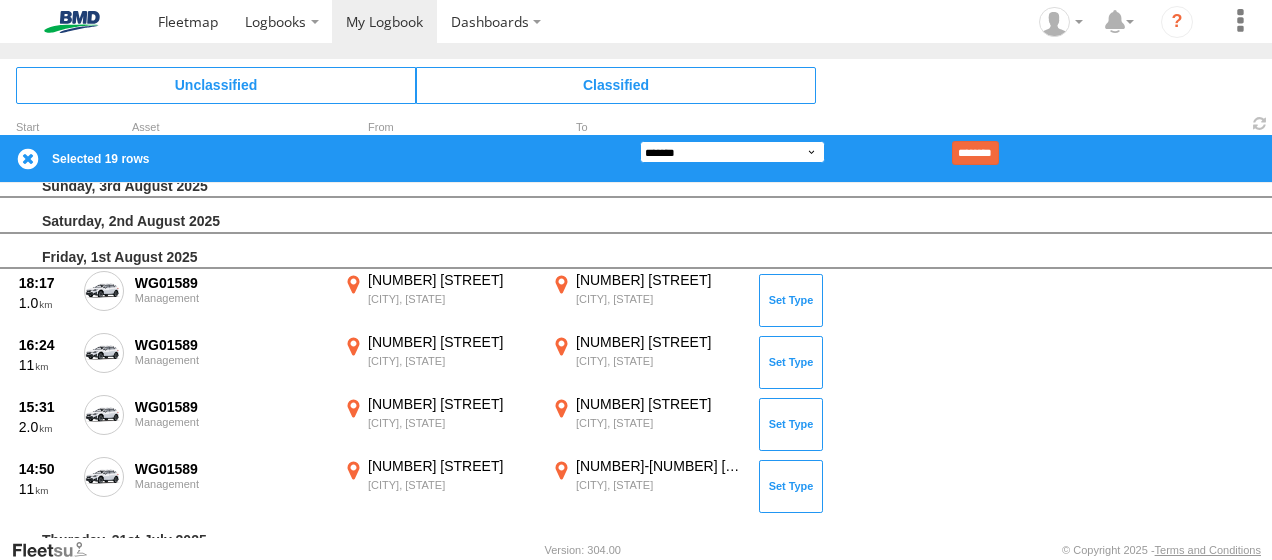 click on "**********" at bounding box center (732, 152) 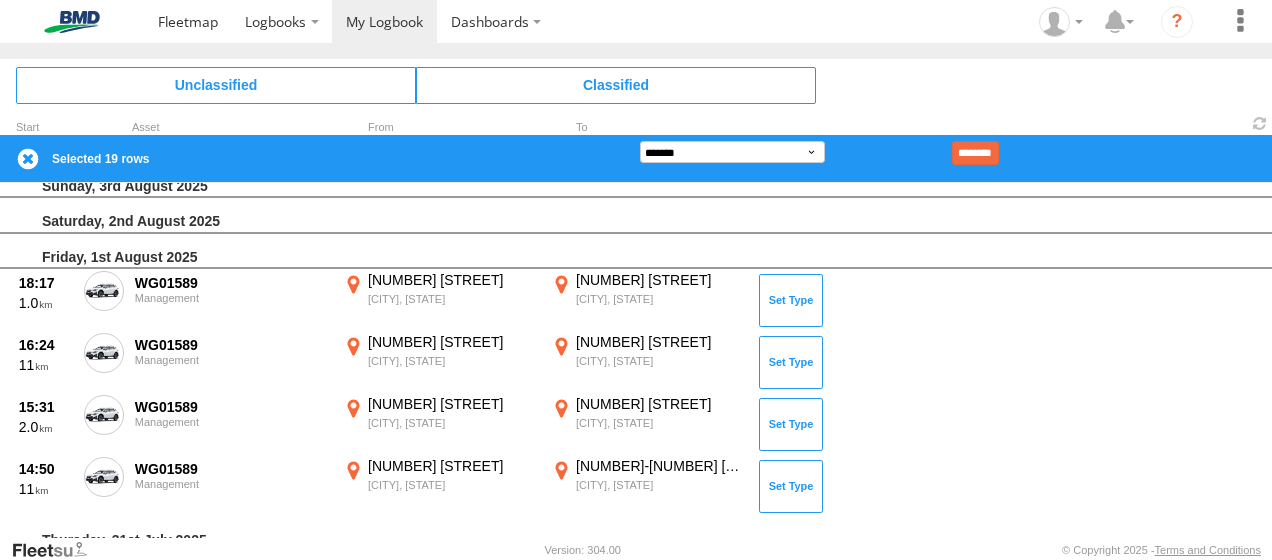 click on "********" at bounding box center (975, 153) 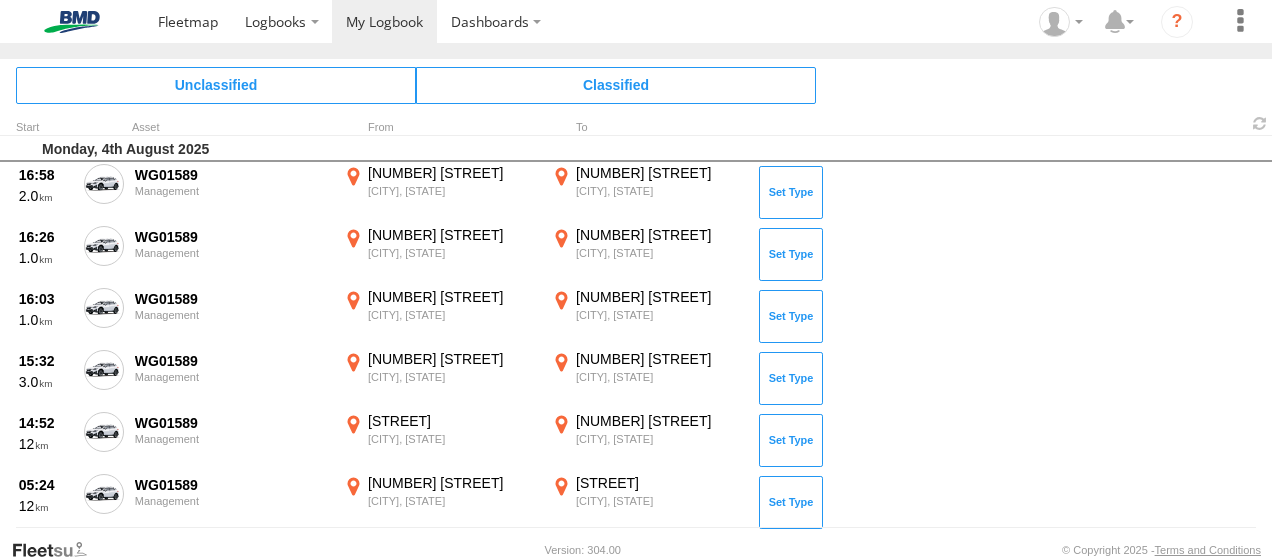 scroll, scrollTop: 0, scrollLeft: 0, axis: both 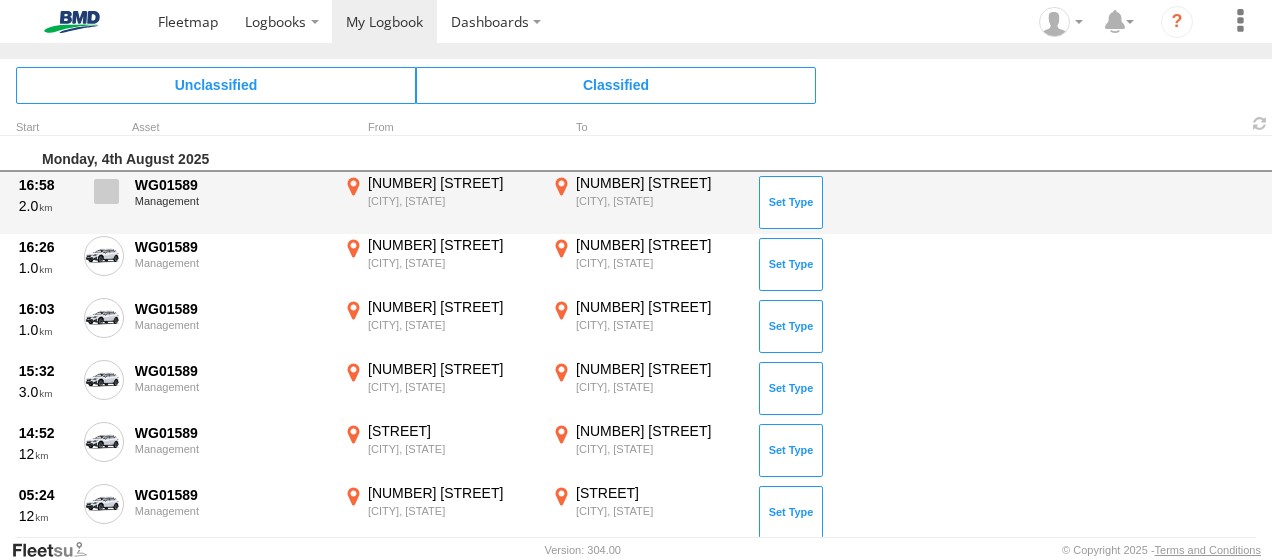 click at bounding box center [106, 191] 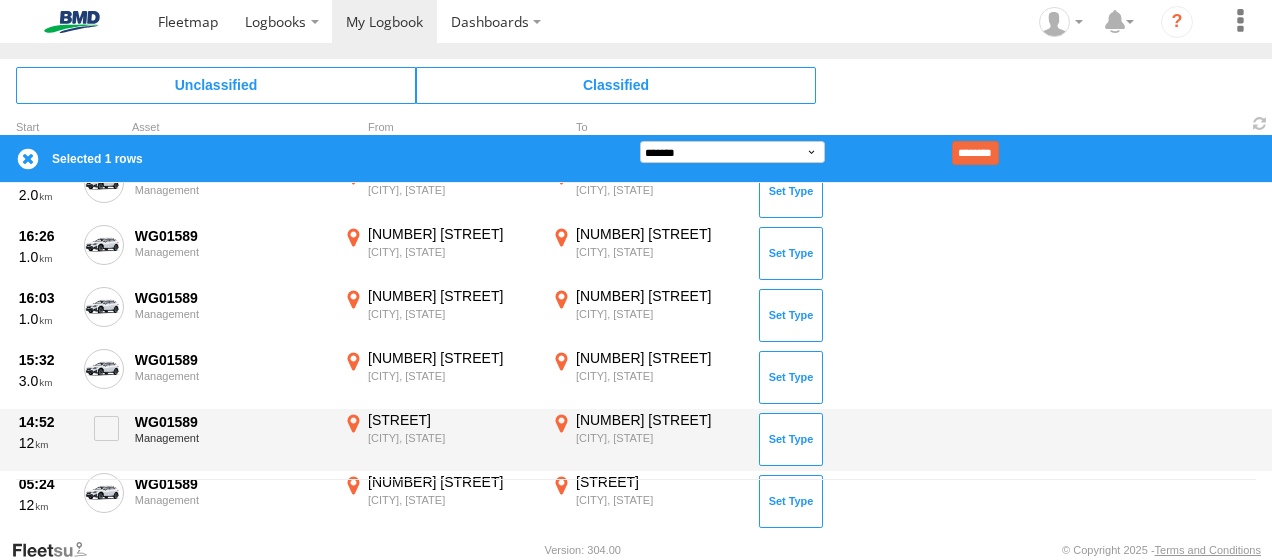 scroll, scrollTop: 100, scrollLeft: 0, axis: vertical 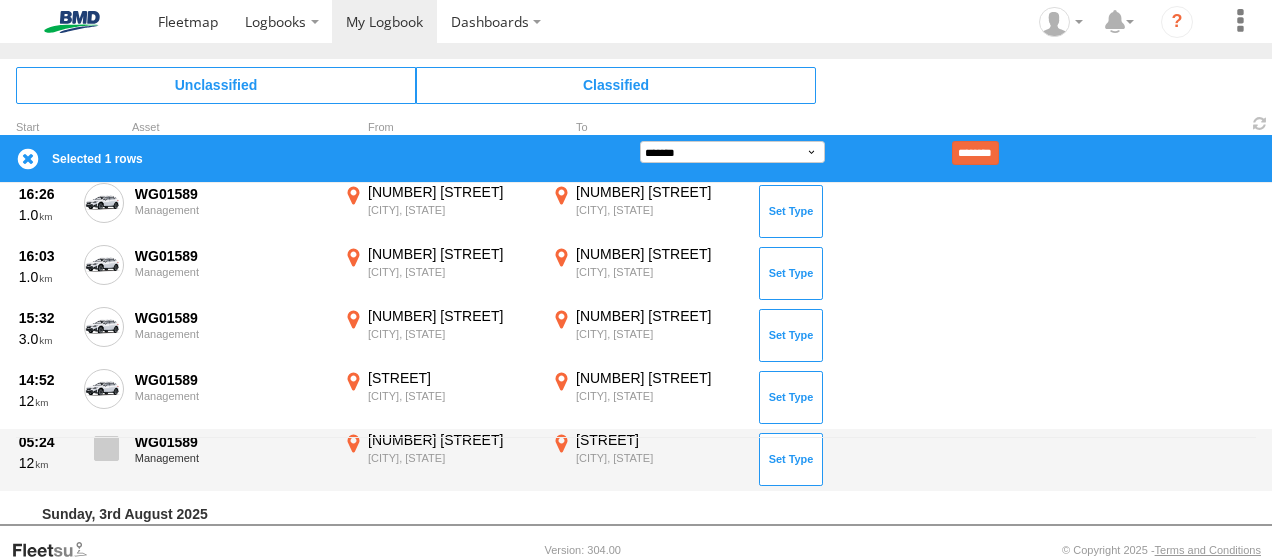 click at bounding box center (106, 448) 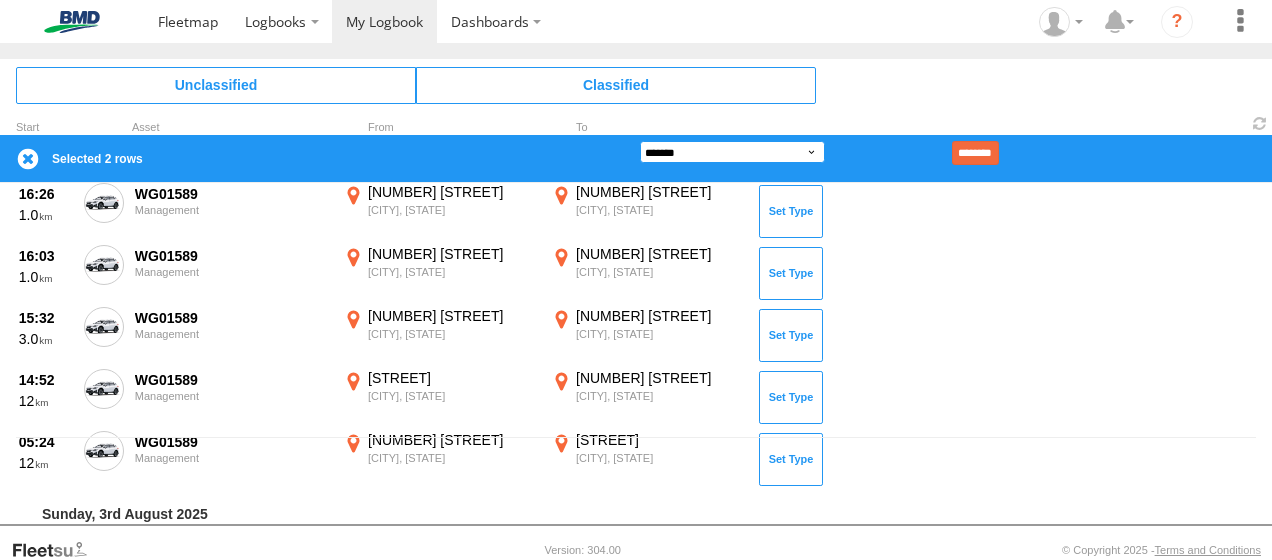 click on "**********" at bounding box center (732, 152) 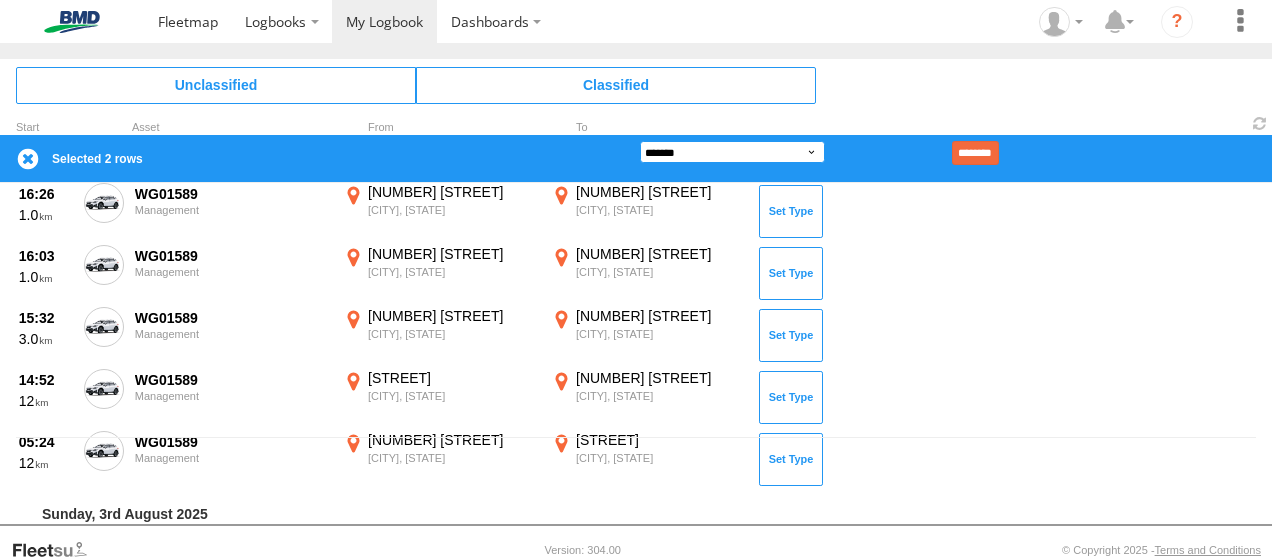 click on "**********" at bounding box center (732, 152) 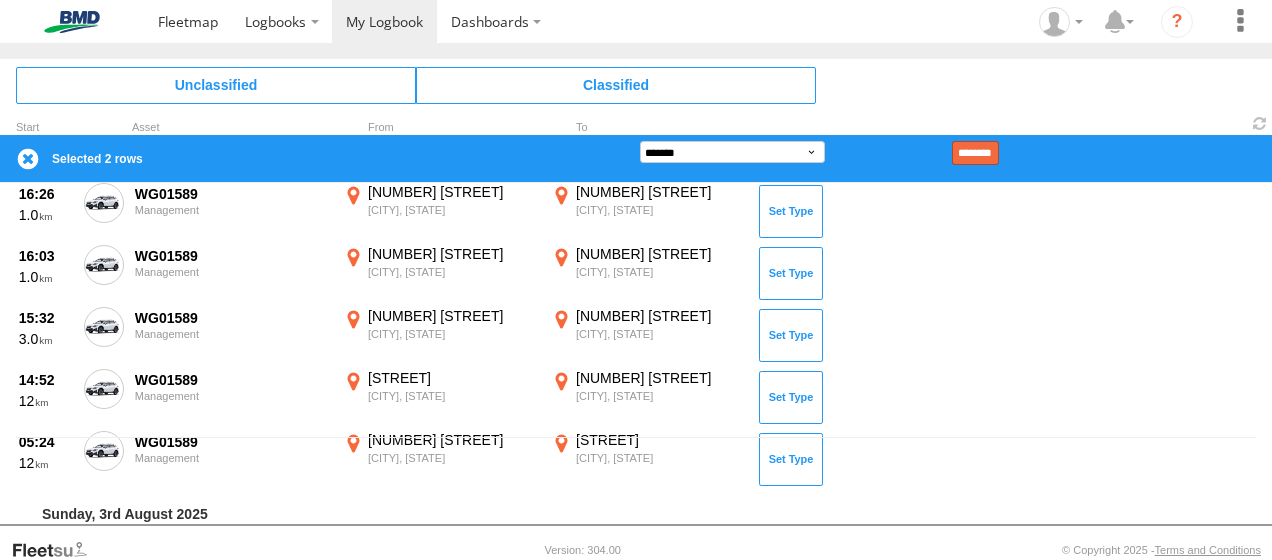 click on "********" at bounding box center [975, 153] 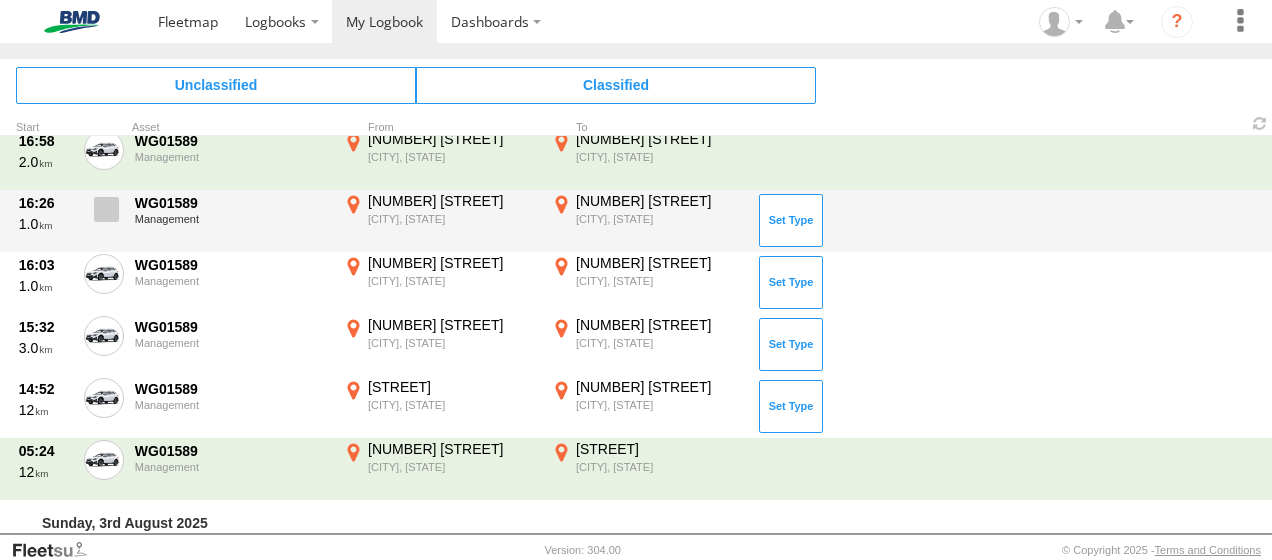 scroll, scrollTop: 0, scrollLeft: 0, axis: both 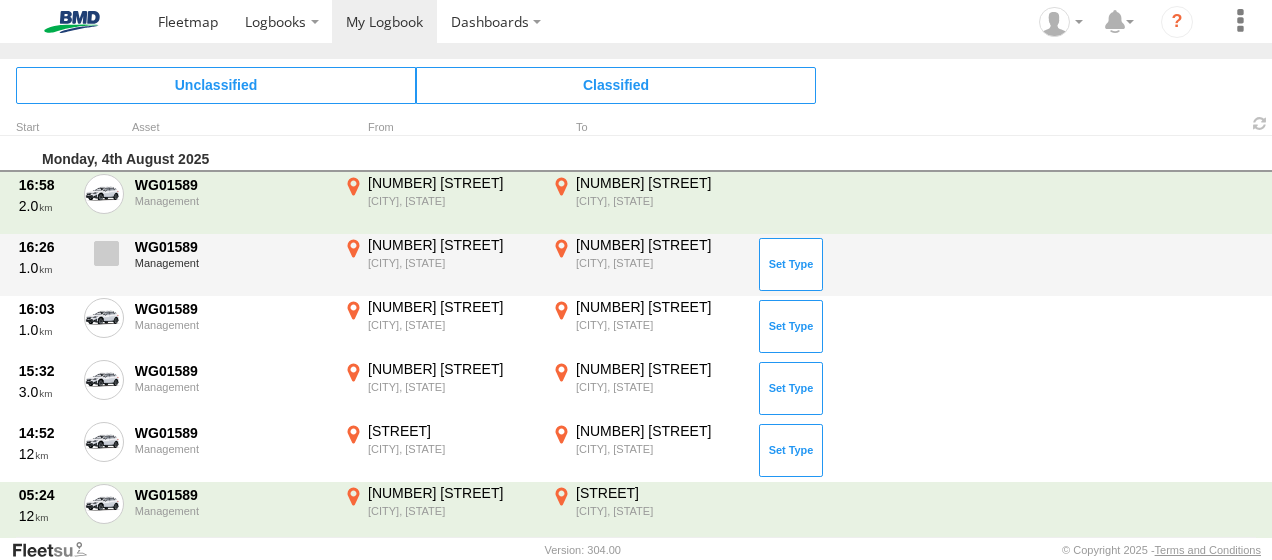 click at bounding box center [106, 253] 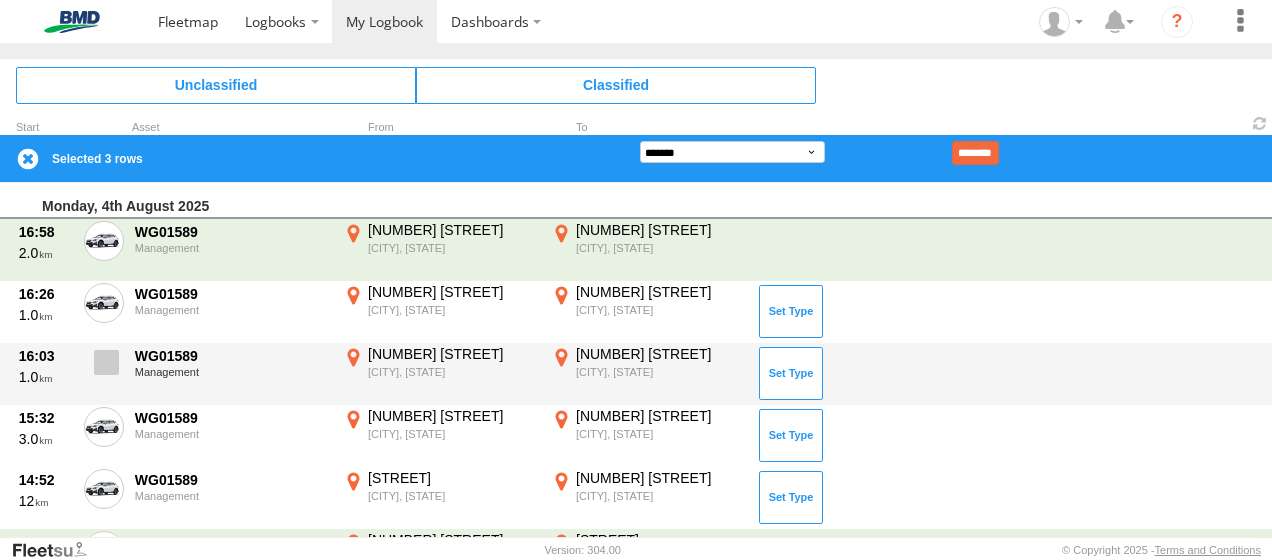 click at bounding box center [104, 368] 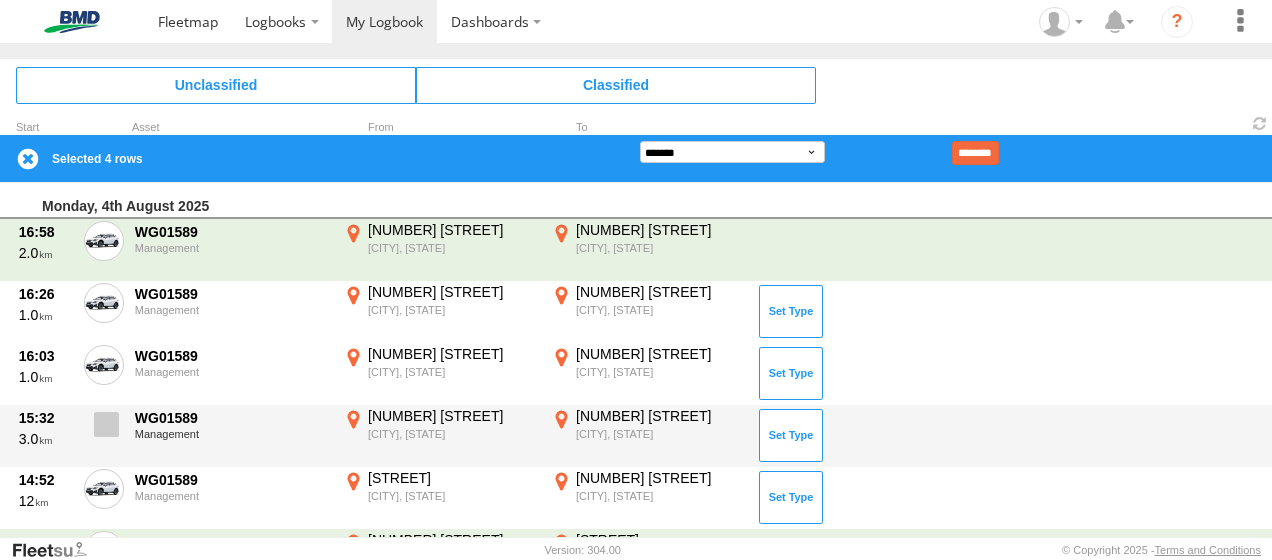 drag, startPoint x: 96, startPoint y: 420, endPoint x: 110, endPoint y: 467, distance: 49.0408 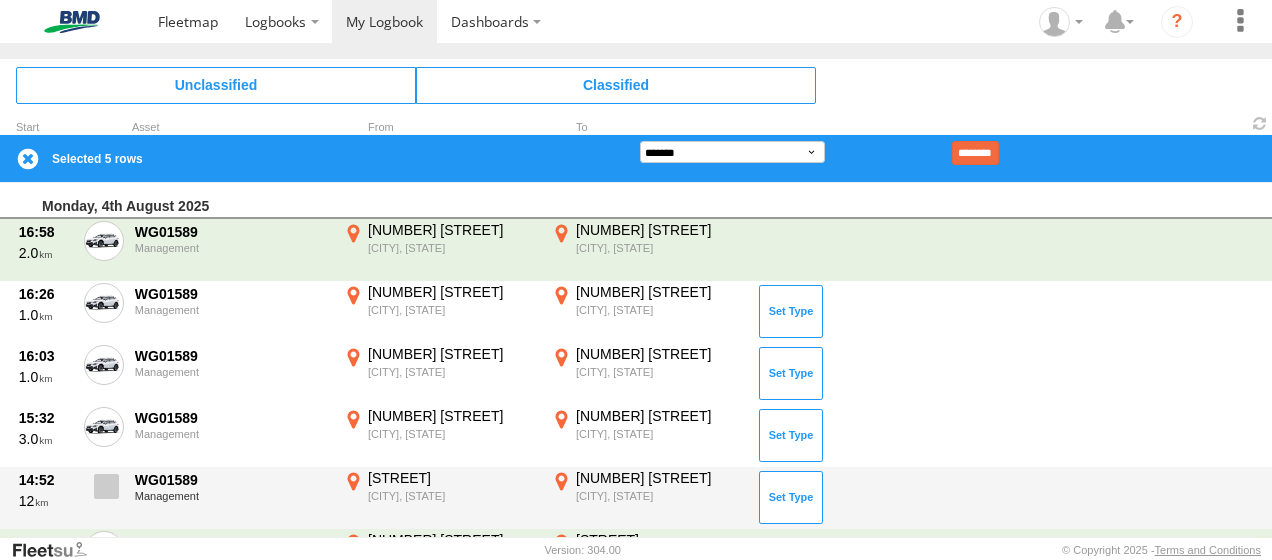 click at bounding box center [106, 486] 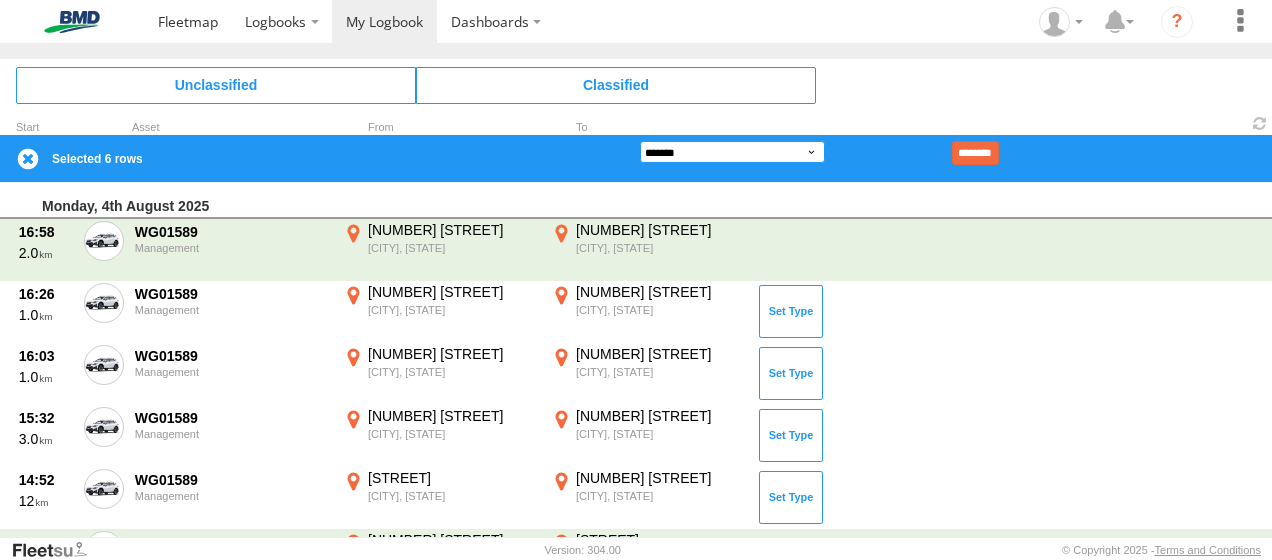 click on "**********" at bounding box center [732, 152] 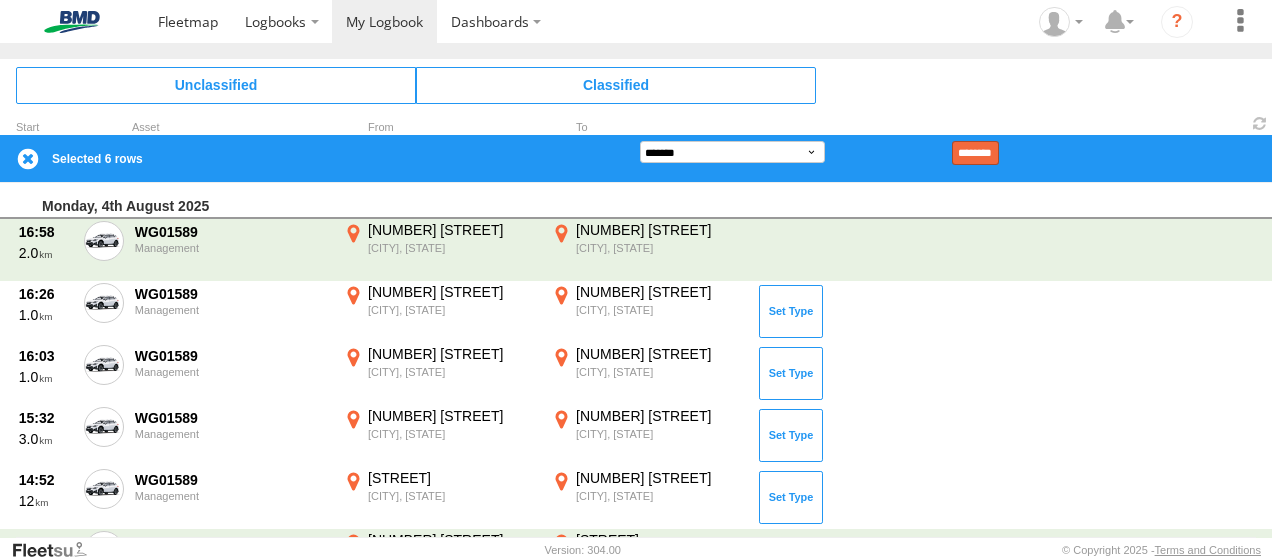 click on "********" at bounding box center [975, 153] 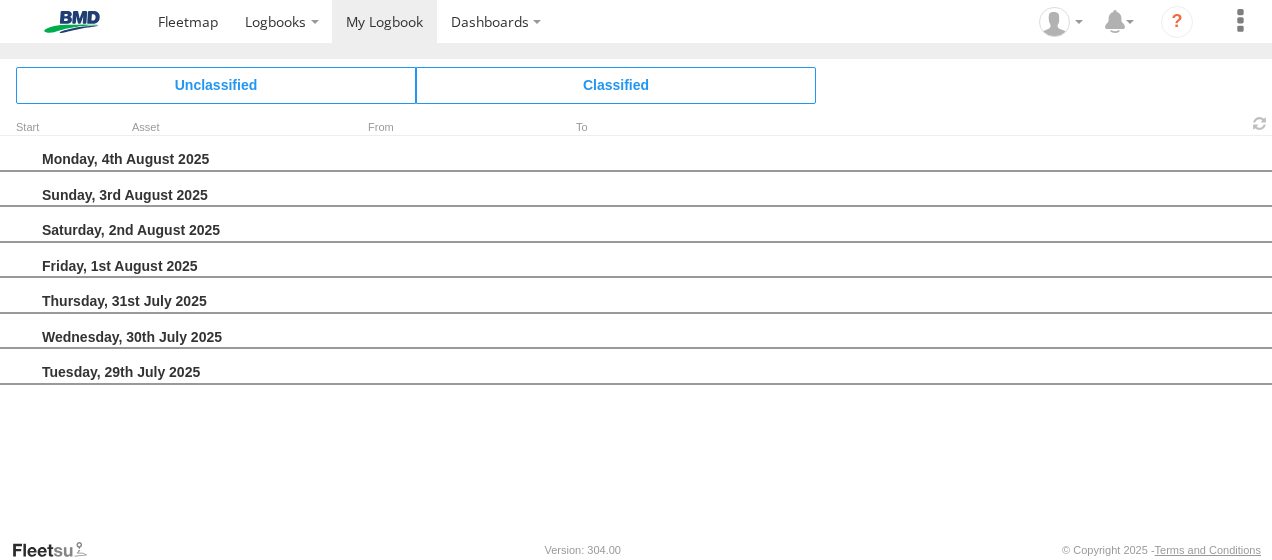 click on "[DAY], [MONTH] [NUMBER], [YEAR] [DAY], [MONTH] [NUMBER], [YEAR] [DAY], [MONTH] [NUMBER], [YEAR] [DAY], [MONTH] [NUMBER], [YEAR] [DAY], [MONTH] [NUMBER], [YEAR] [DAY], [MONTH] [NUMBER], [YEAR] [DAY], [MONTH] [NUMBER], [YEAR]" at bounding box center (636, 337) 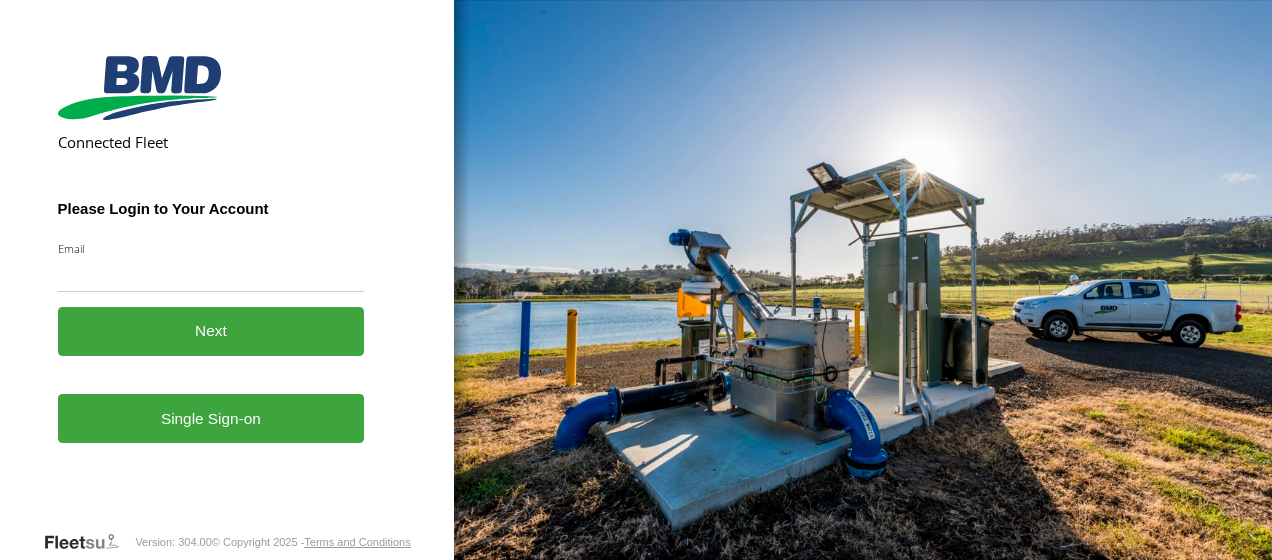 scroll, scrollTop: 0, scrollLeft: 0, axis: both 